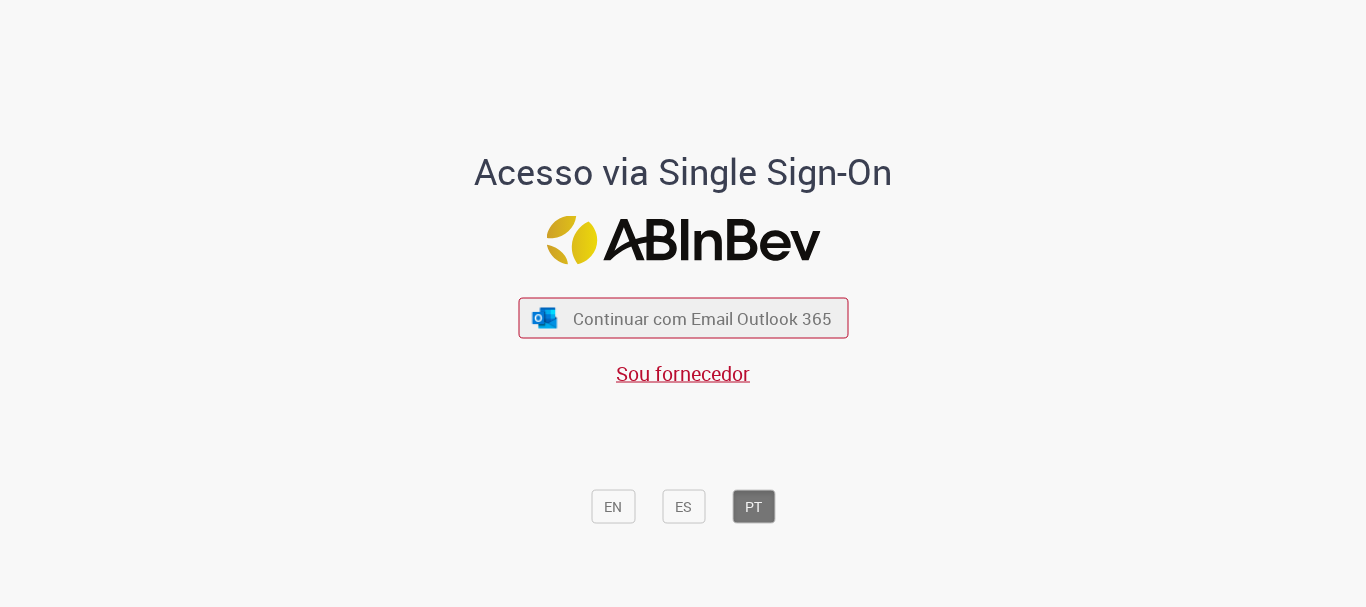 scroll, scrollTop: 0, scrollLeft: 0, axis: both 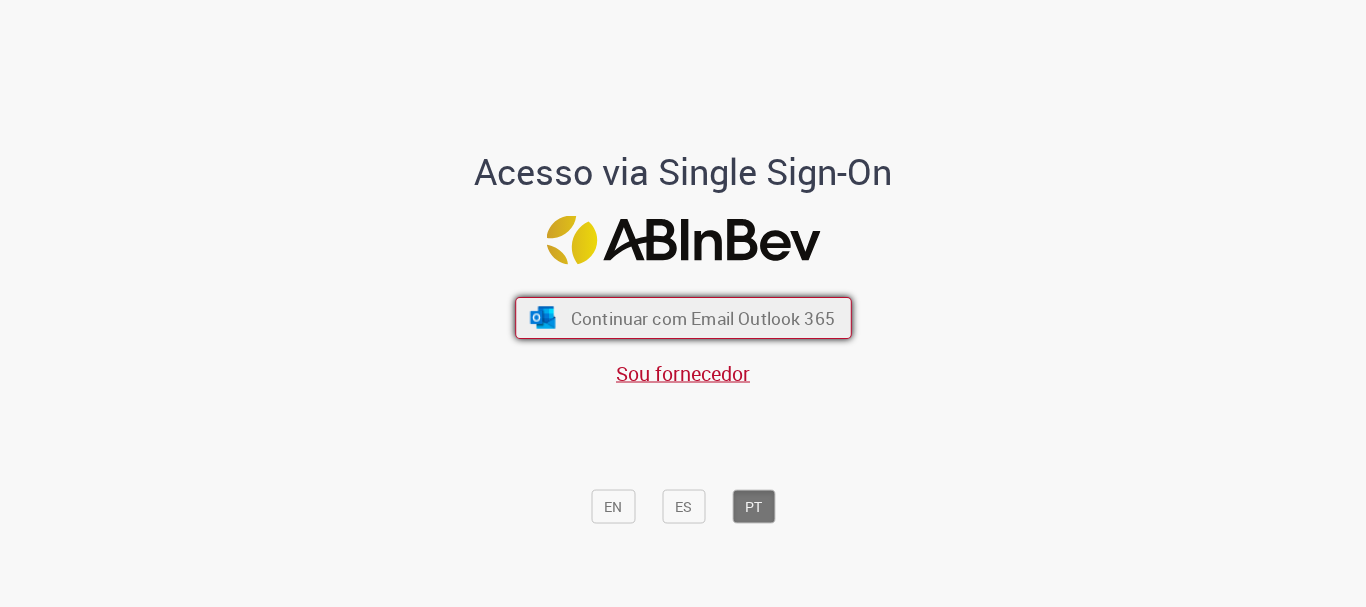 click on "Continuar com Email Outlook 365" at bounding box center [702, 318] 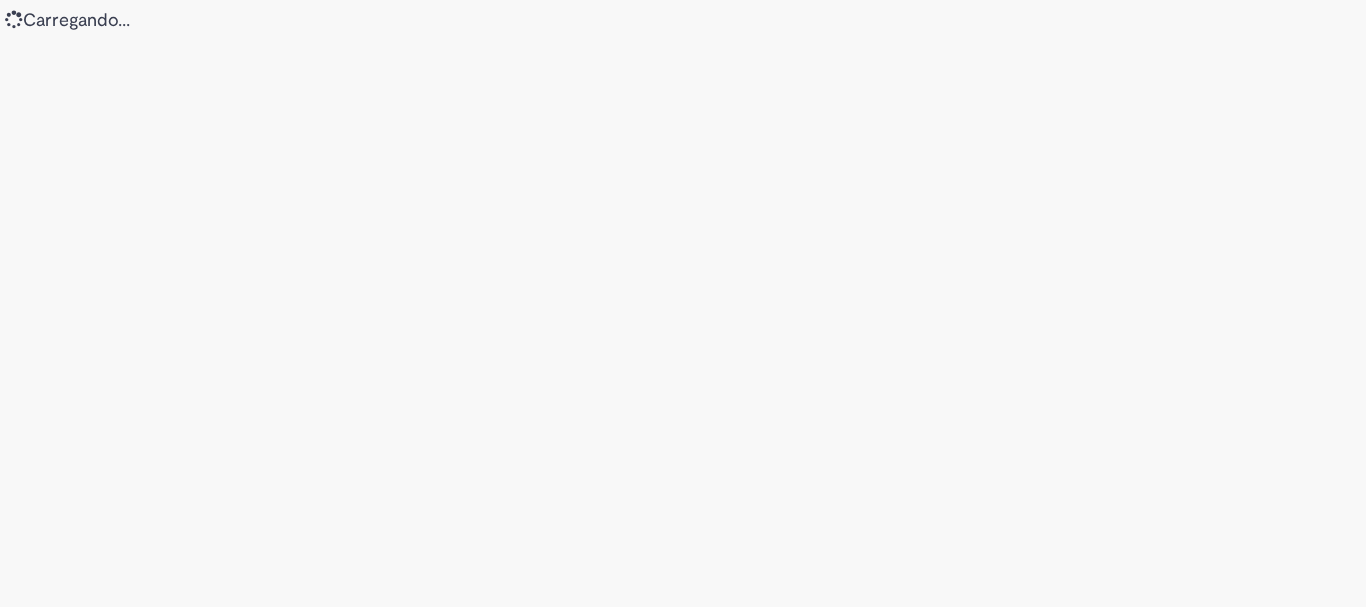 scroll, scrollTop: 0, scrollLeft: 0, axis: both 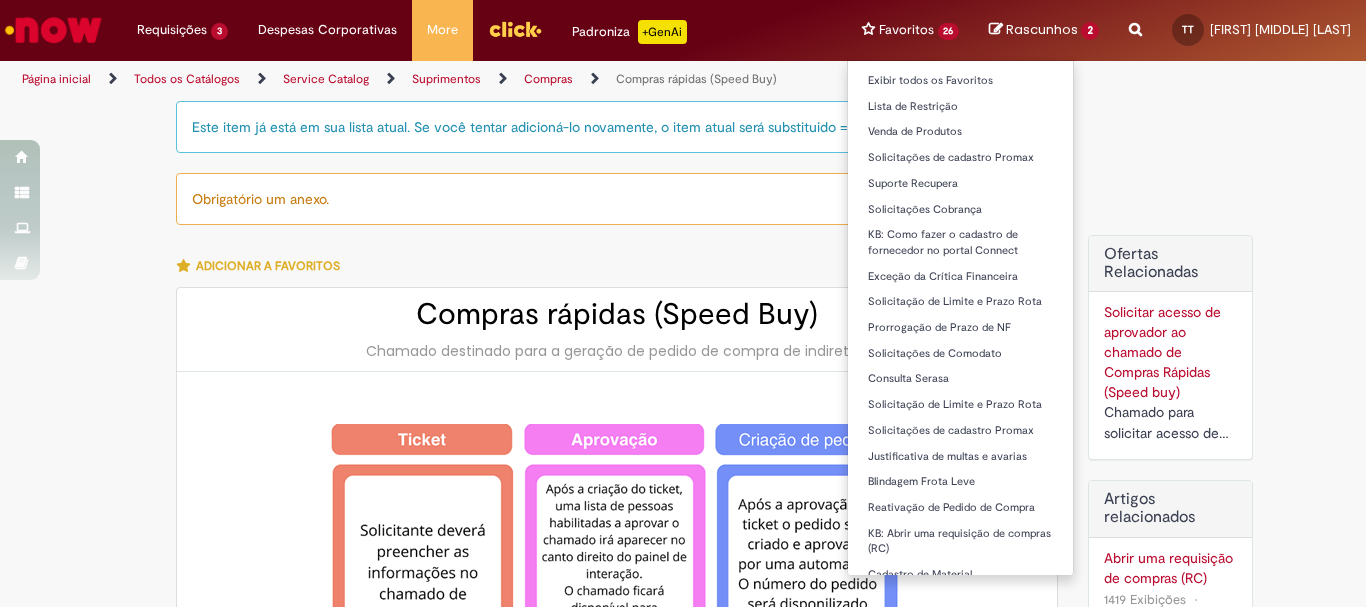 type on "********" 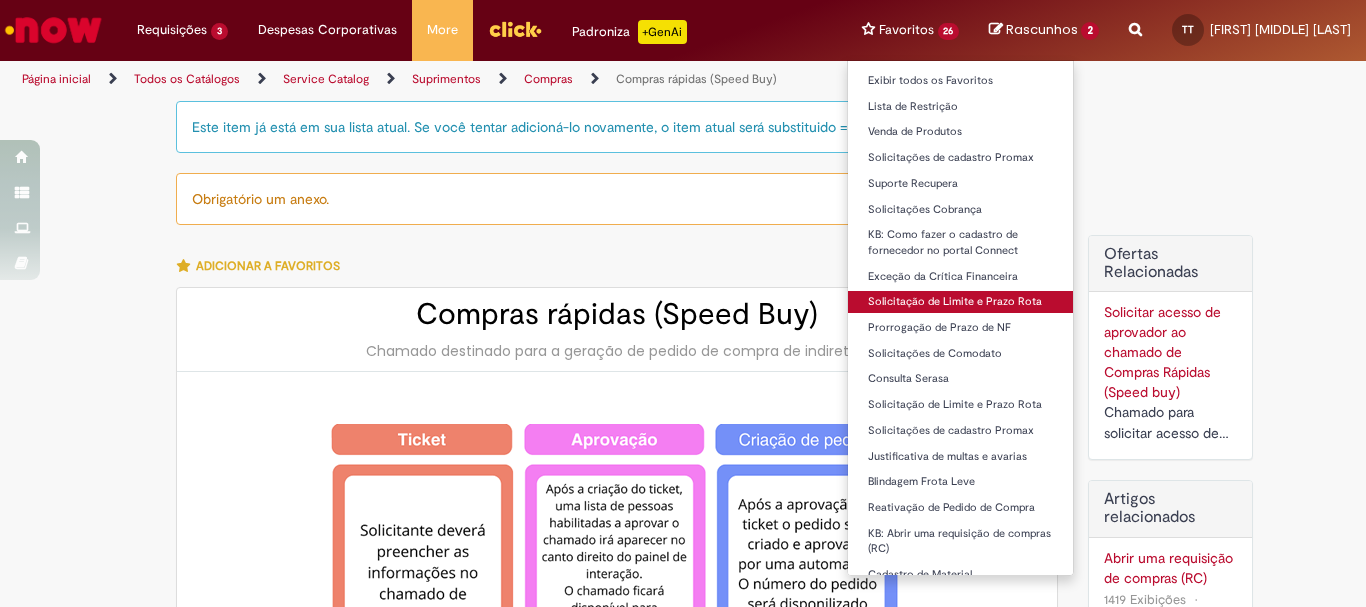 click on "Solicitação de Limite e Prazo Rota" at bounding box center [961, 302] 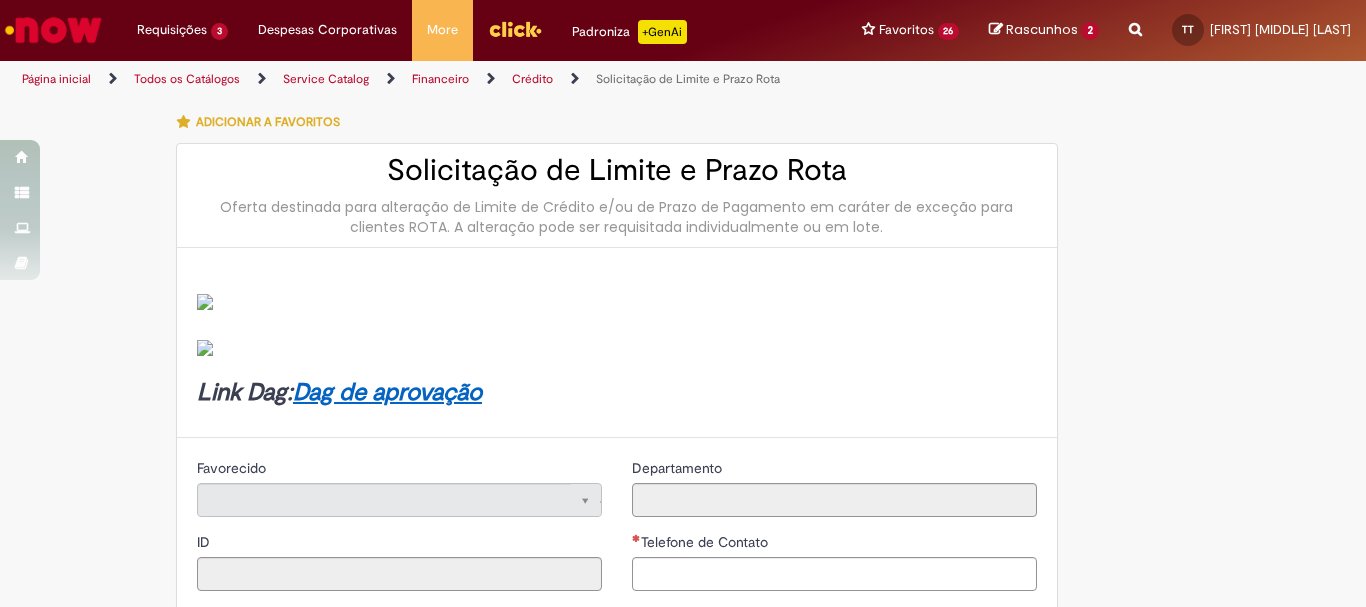type on "********" 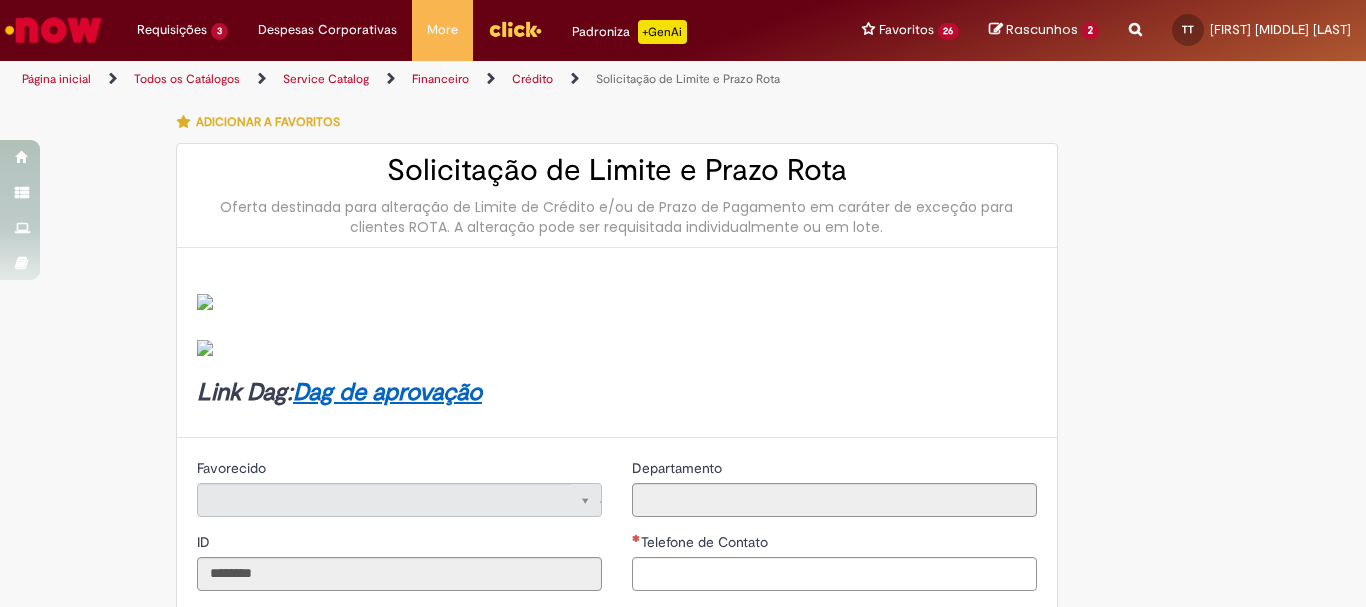 type on "**********" 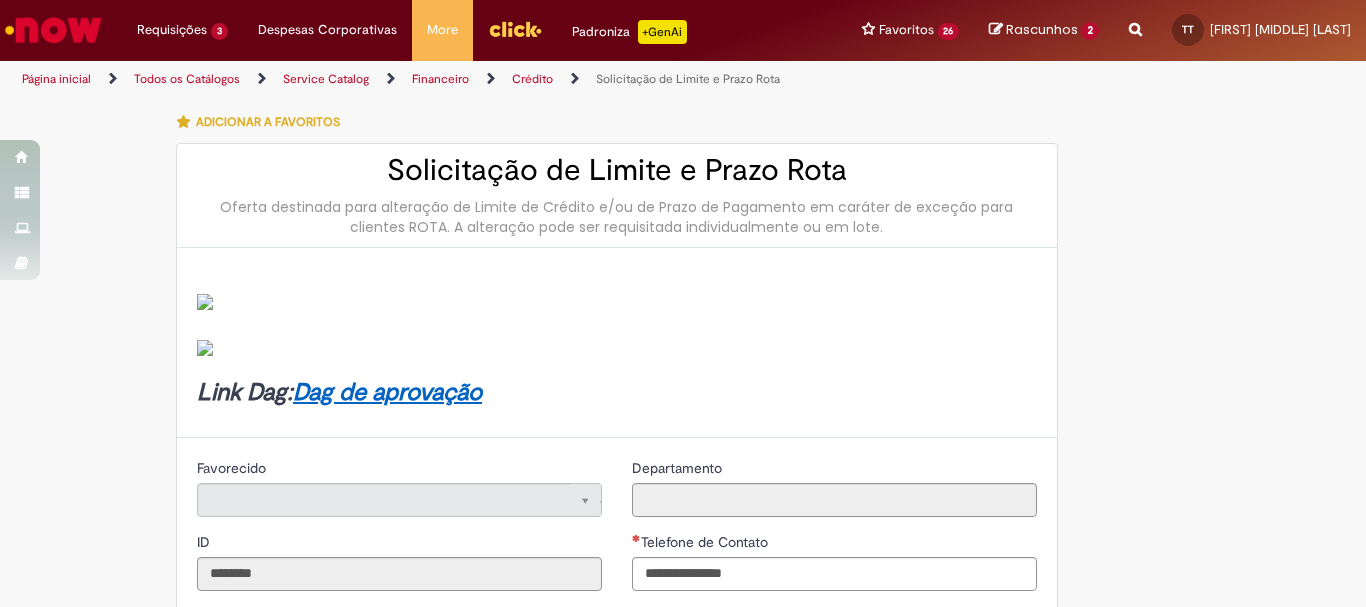 type on "**********" 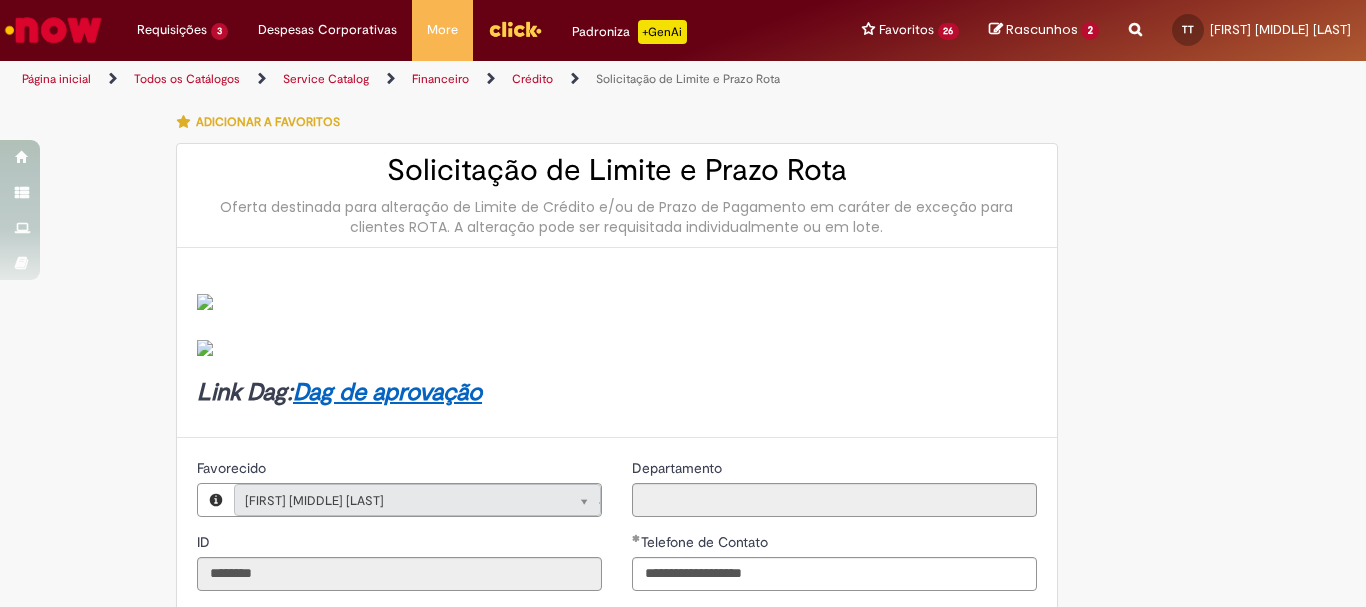 scroll, scrollTop: 600, scrollLeft: 0, axis: vertical 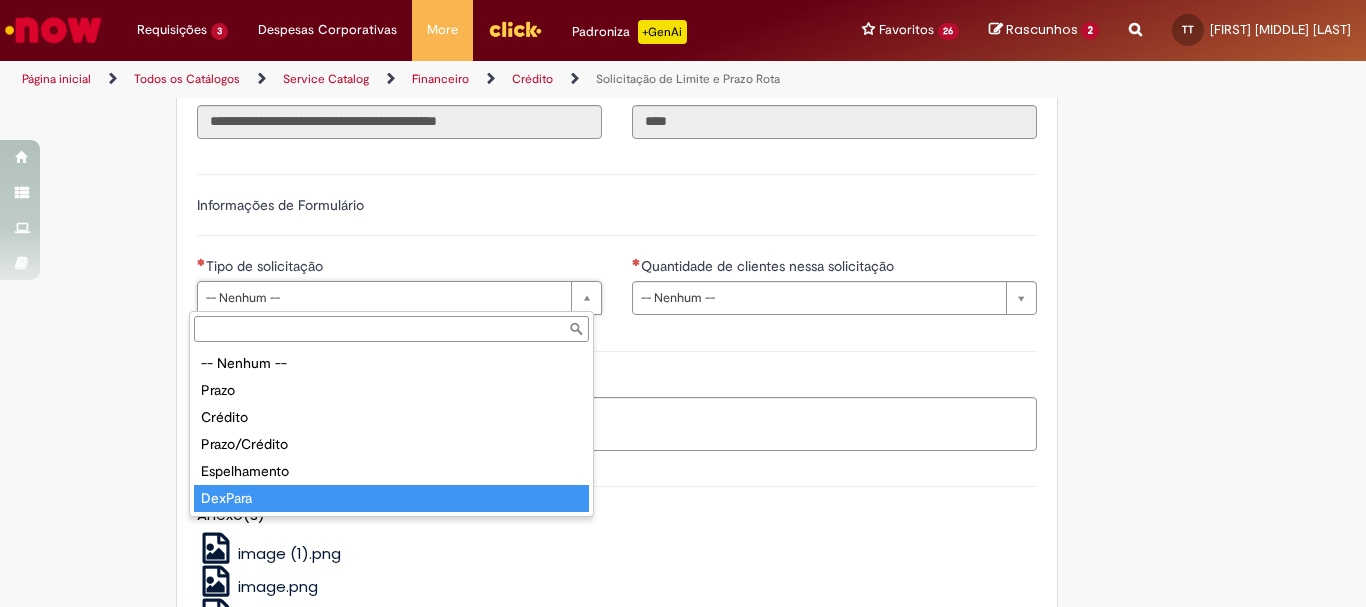 type on "*******" 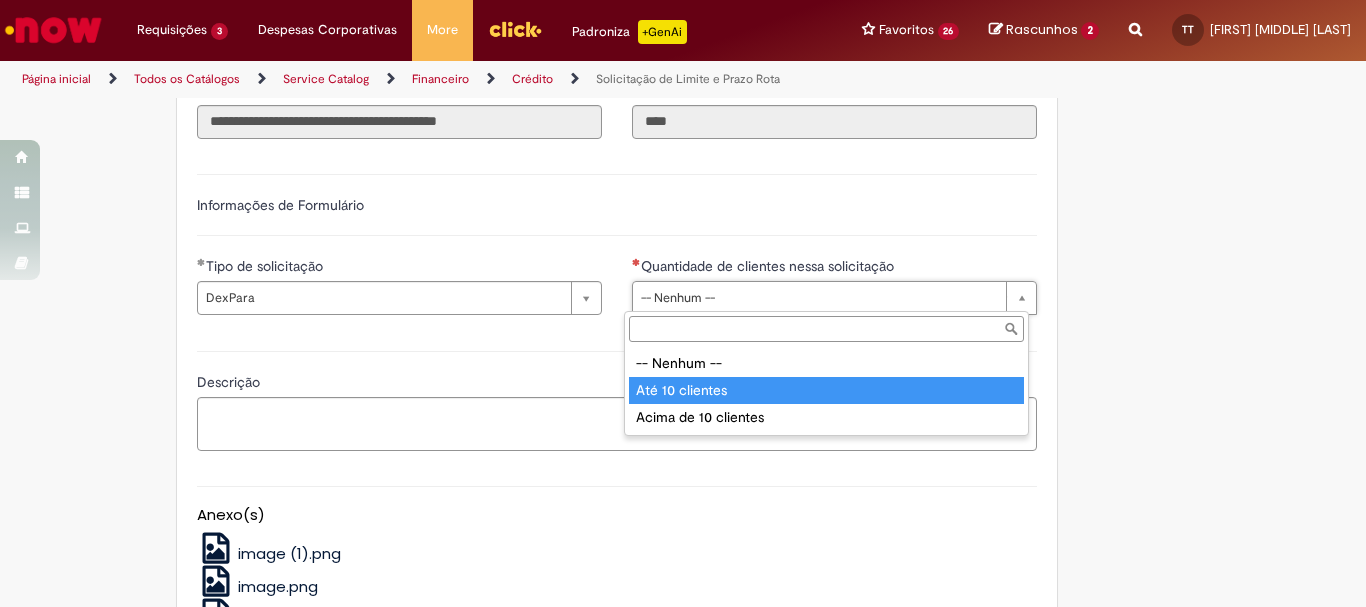 type on "**********" 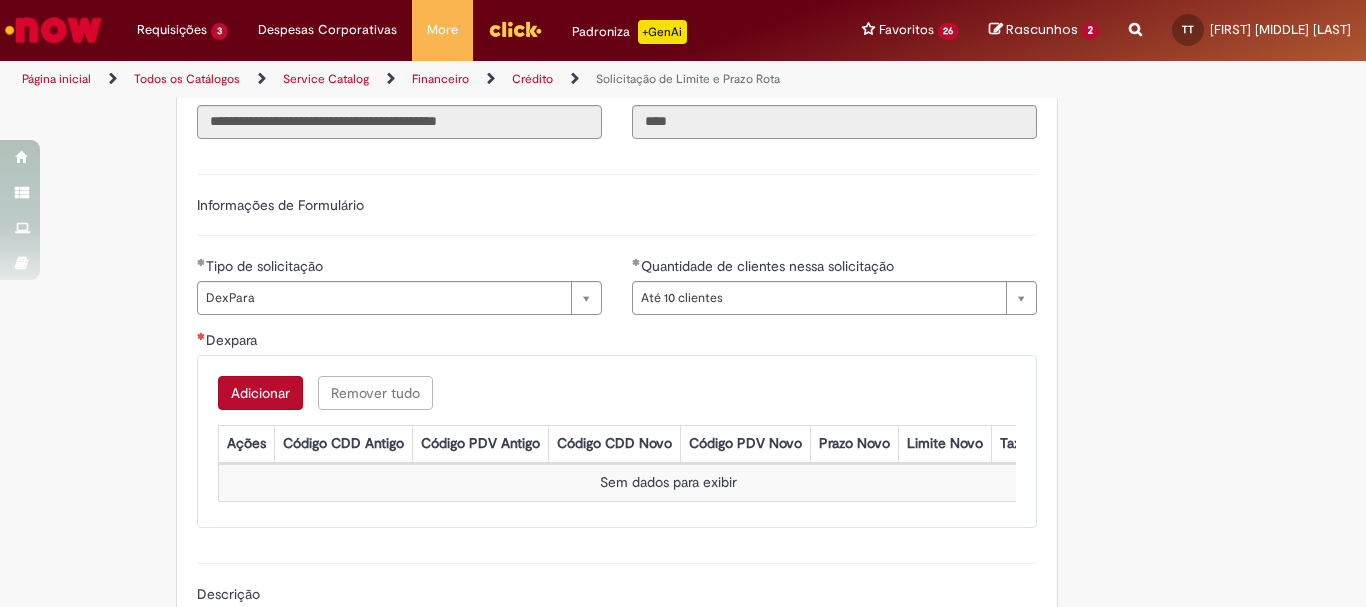 click on "Adicionar" at bounding box center [260, 393] 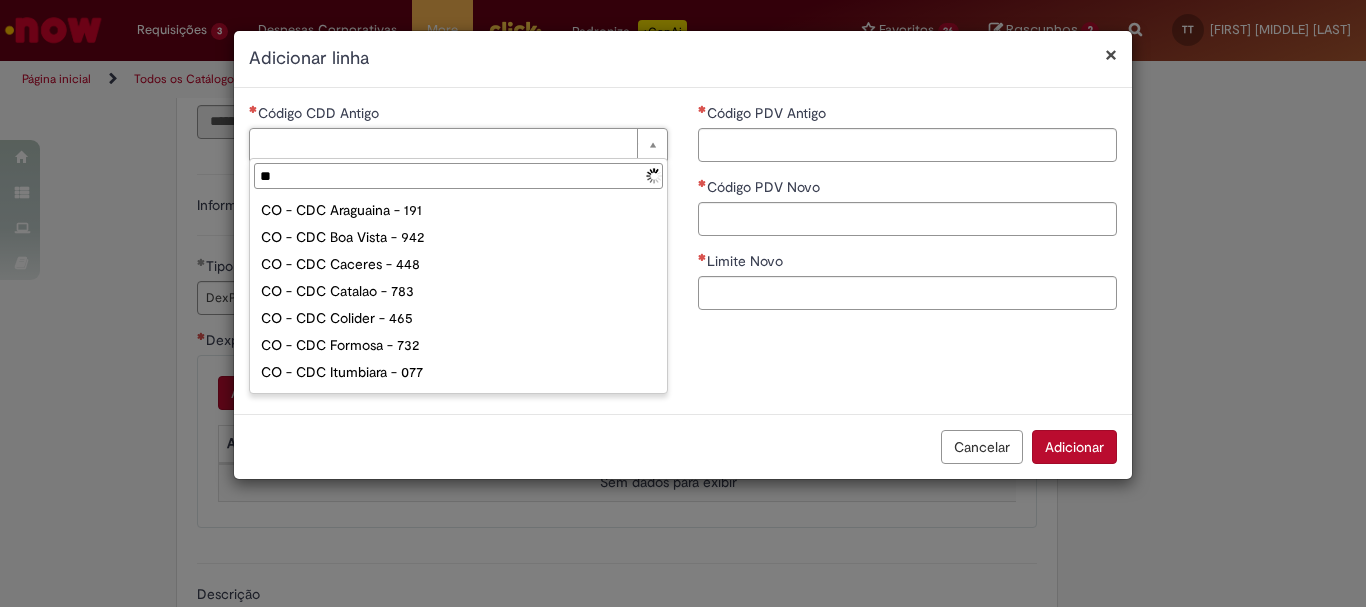 type on "***" 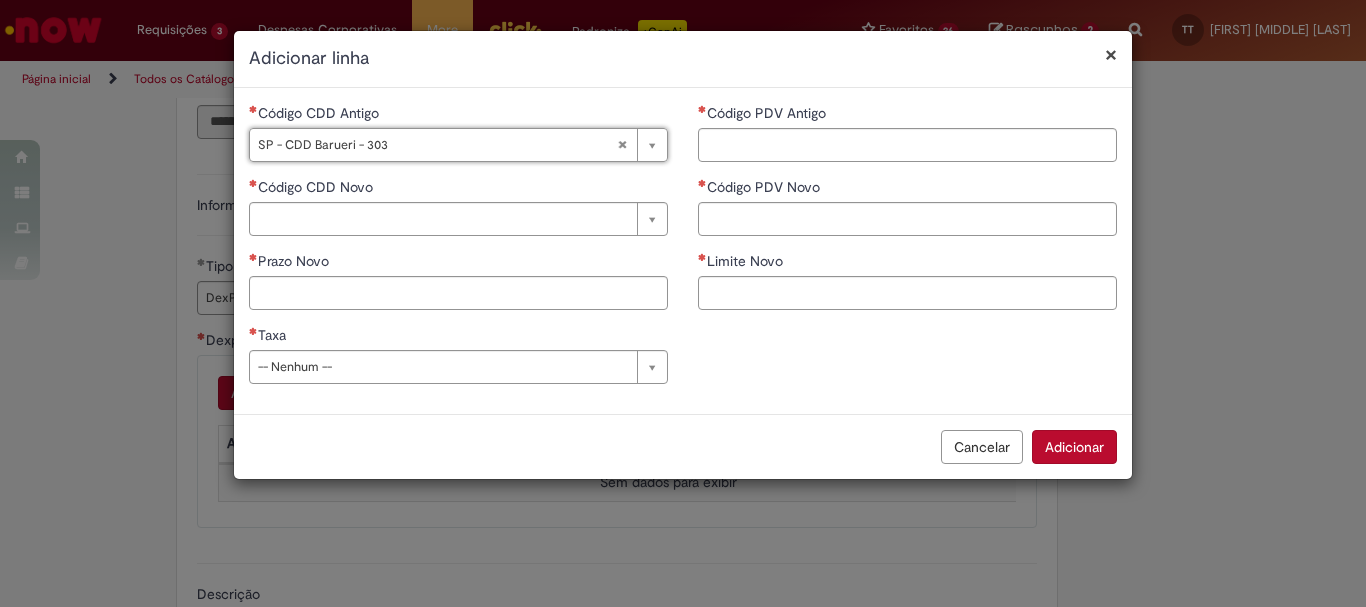 type on "**********" 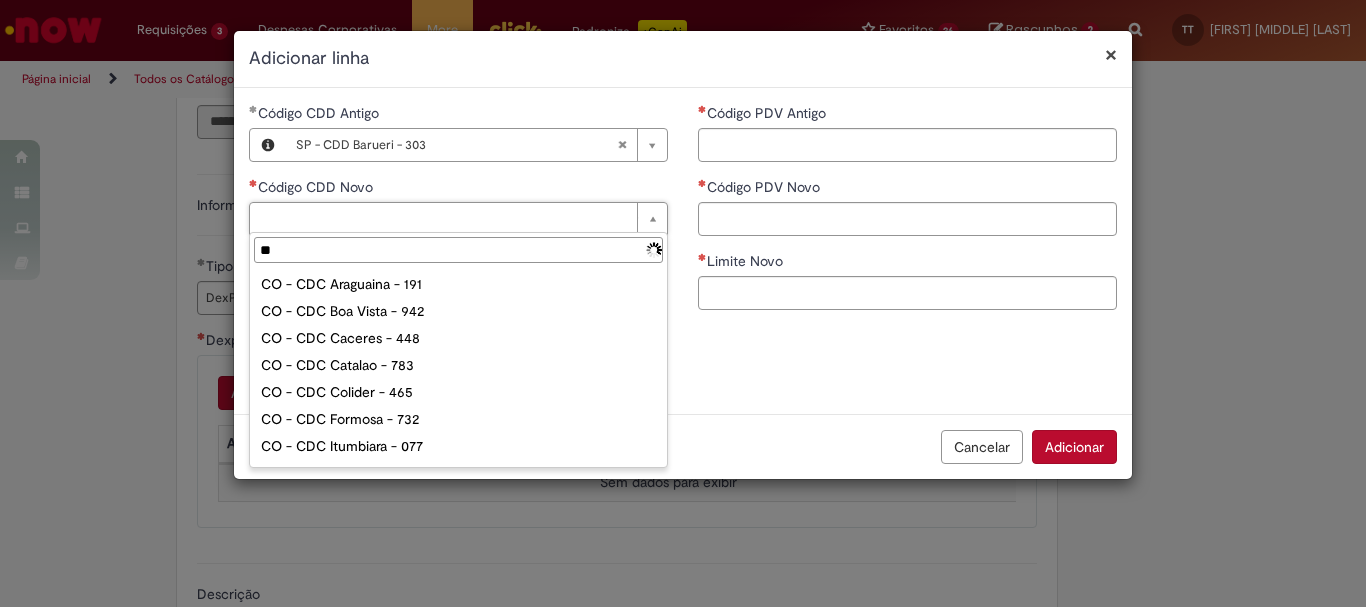 type on "***" 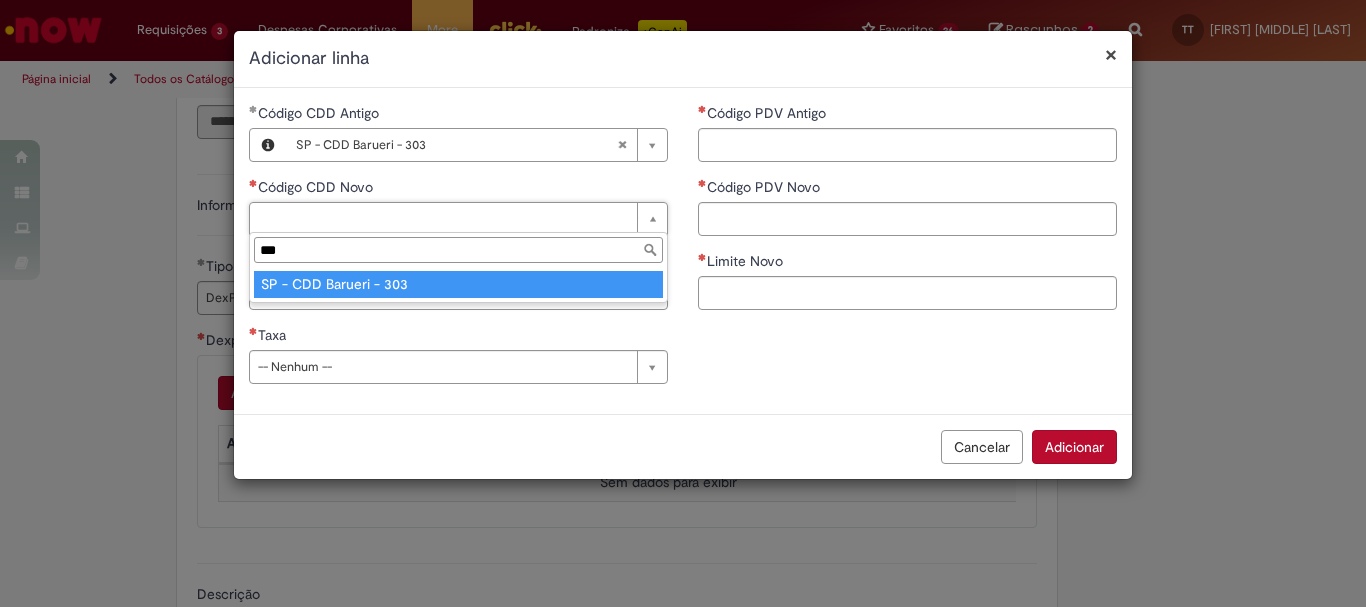 type on "**********" 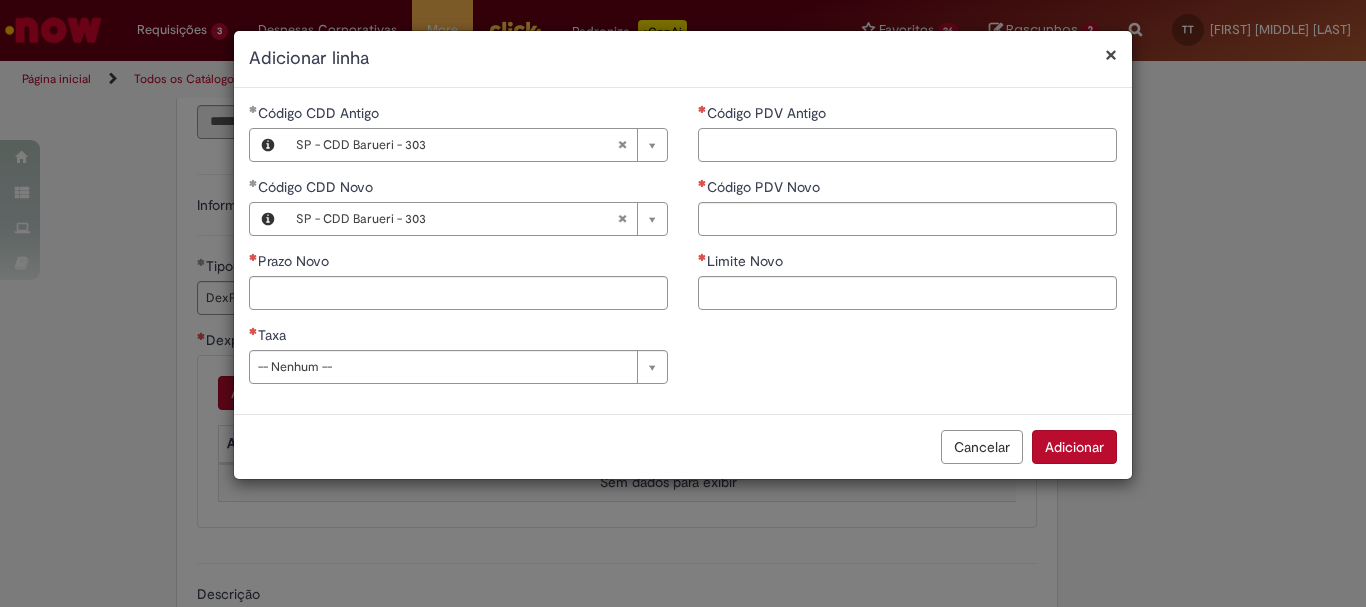 click on "Código PDV Antigo" at bounding box center [907, 145] 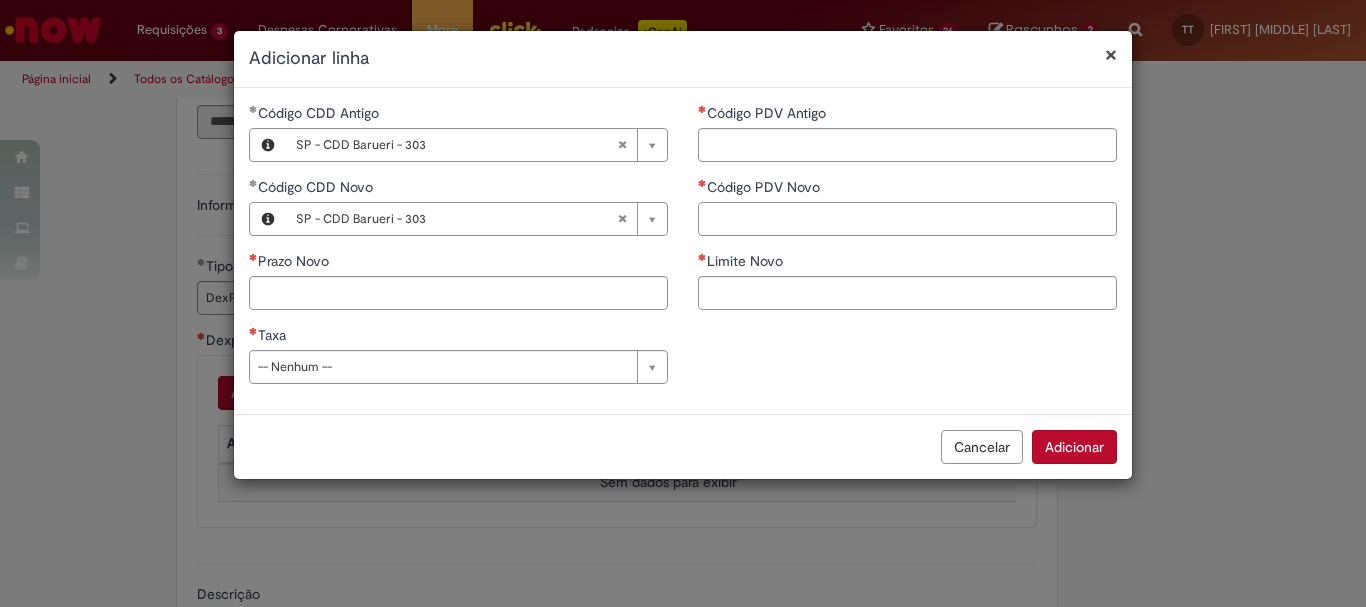 click on "Código PDV Novo" at bounding box center (907, 219) 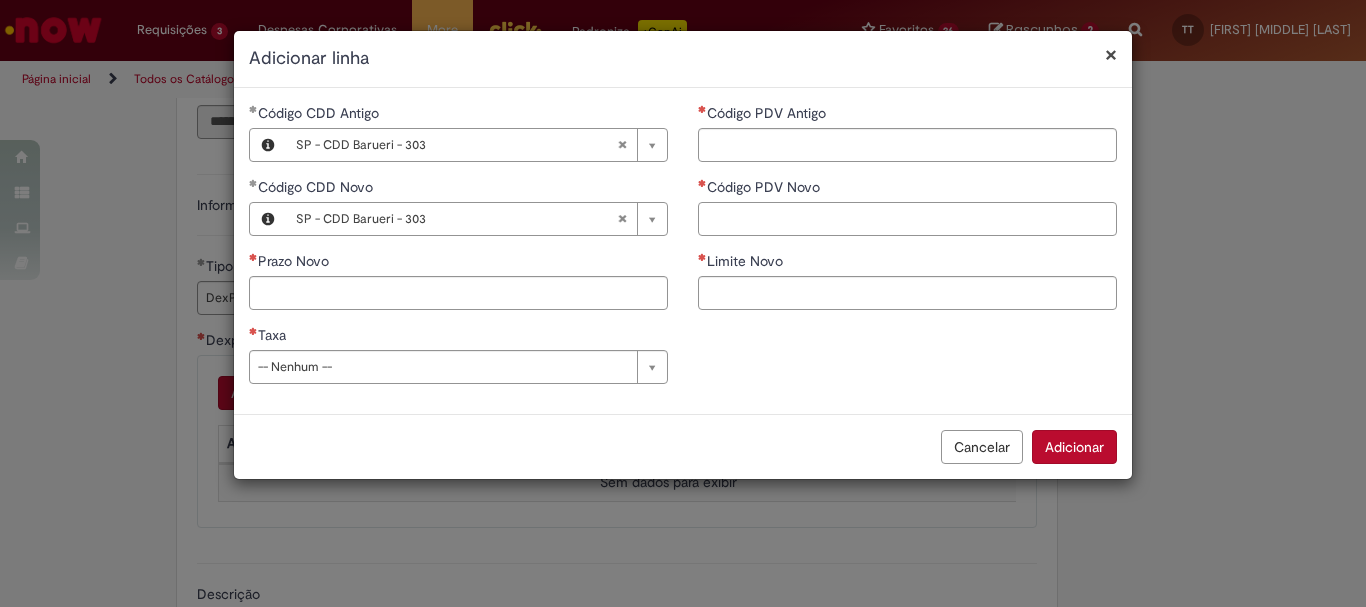 paste on "*****" 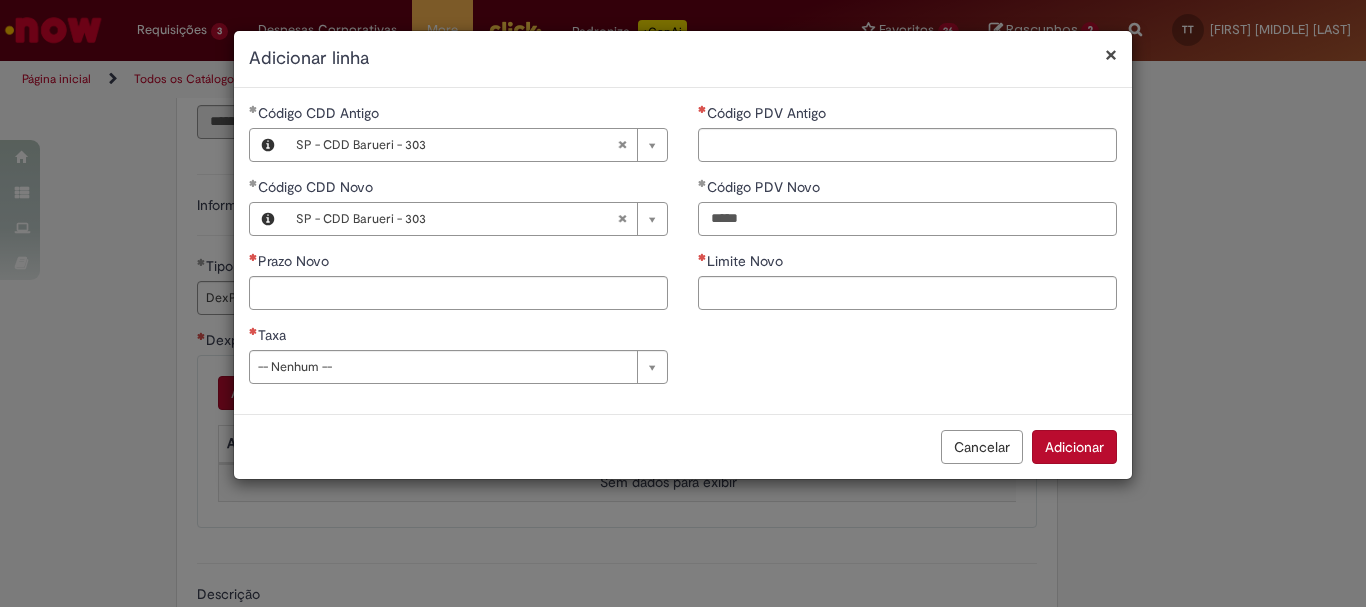 type on "*****" 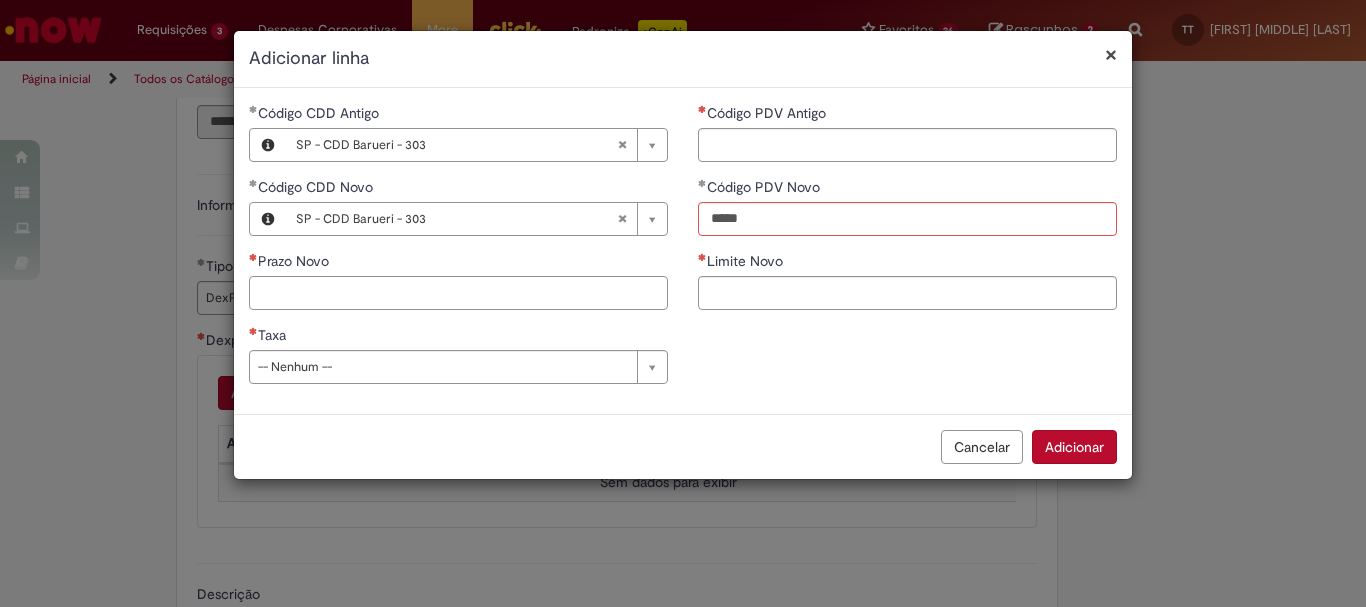 click on "Prazo Novo" at bounding box center (458, 293) 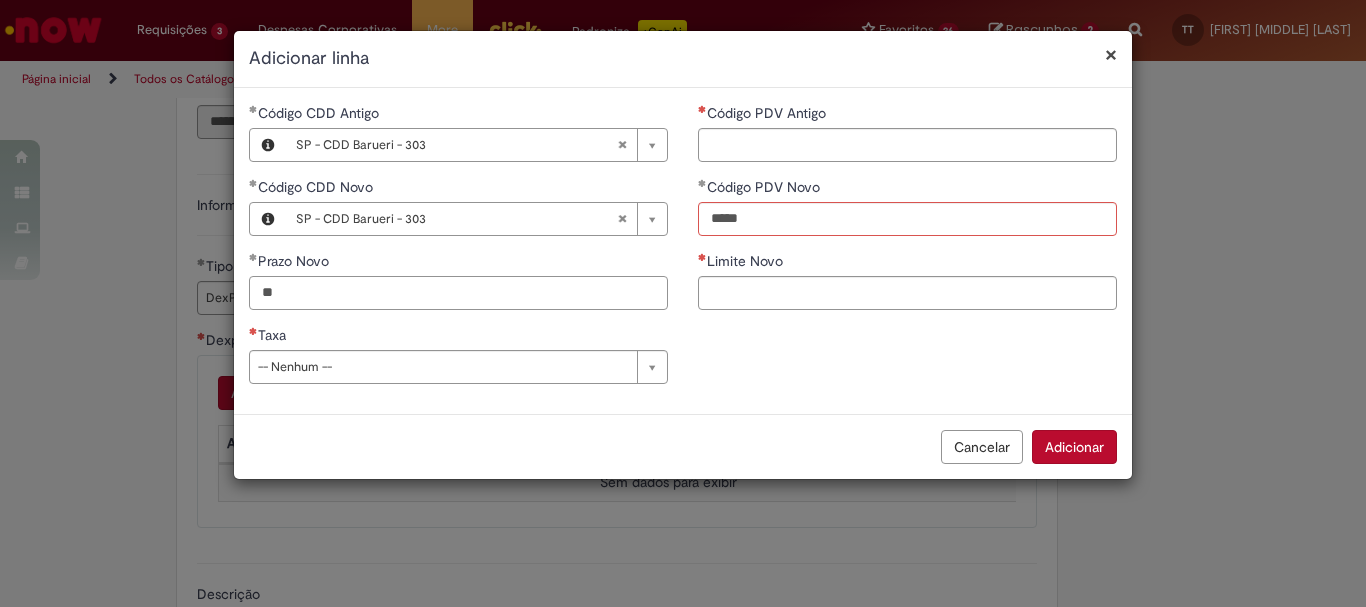 type on "**" 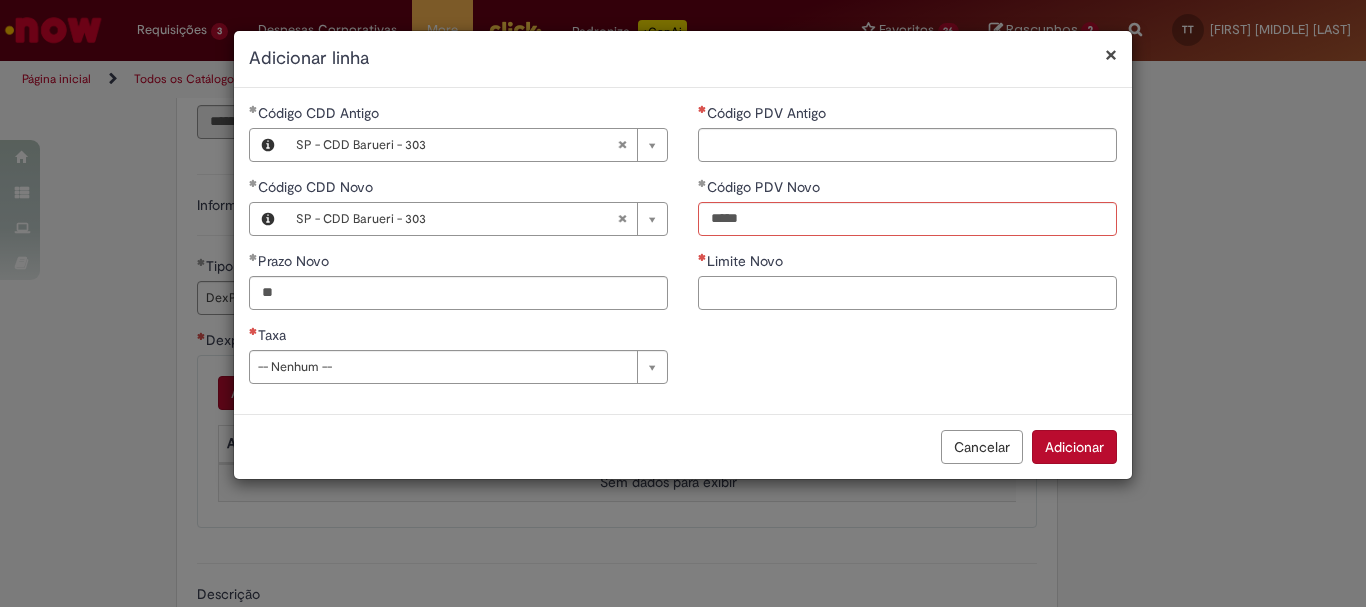 click on "Limite Novo" at bounding box center (907, 293) 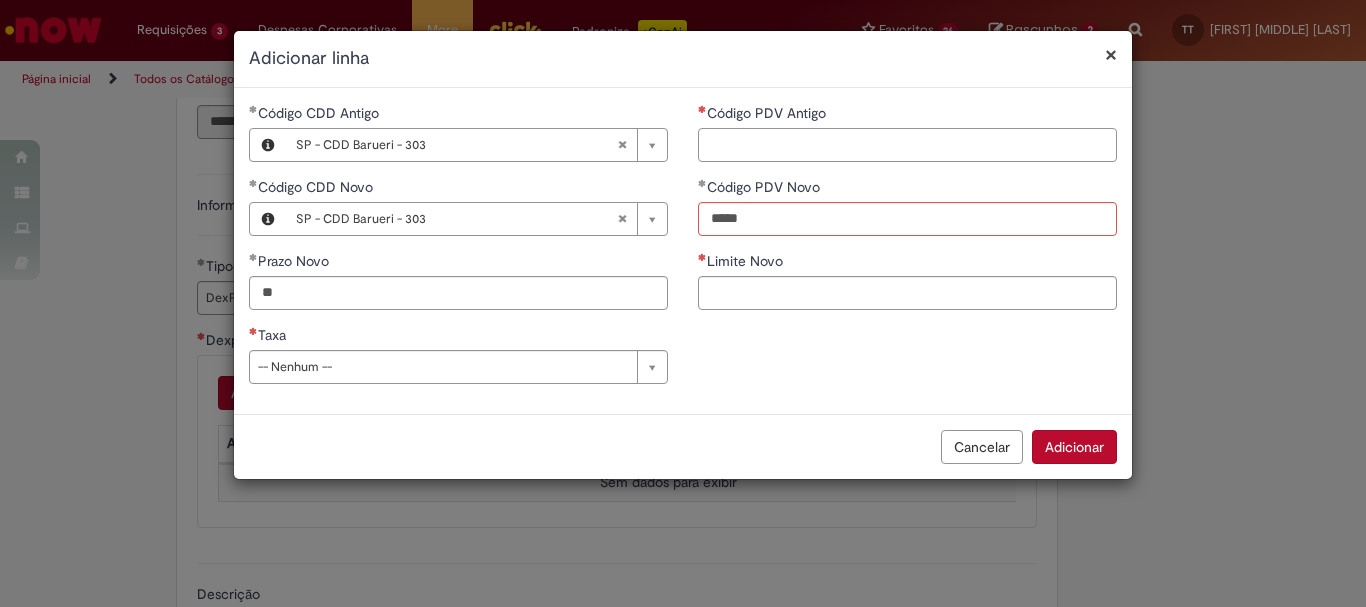 click on "Código PDV Antigo" at bounding box center [907, 145] 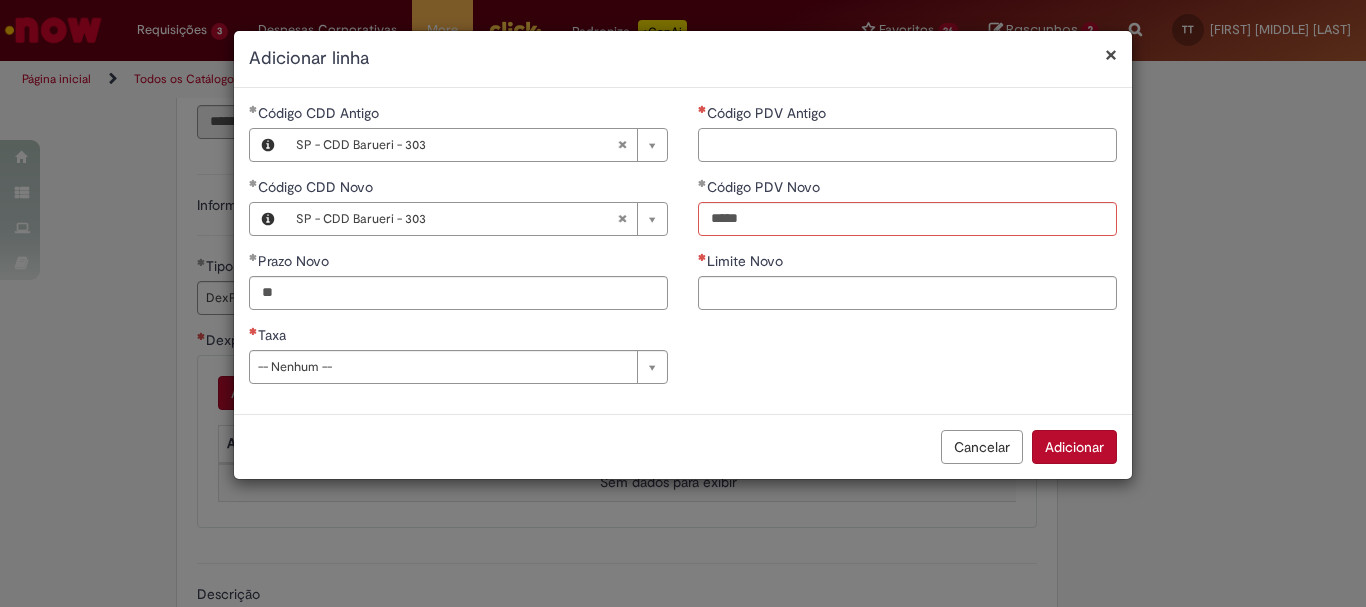 paste on "*****" 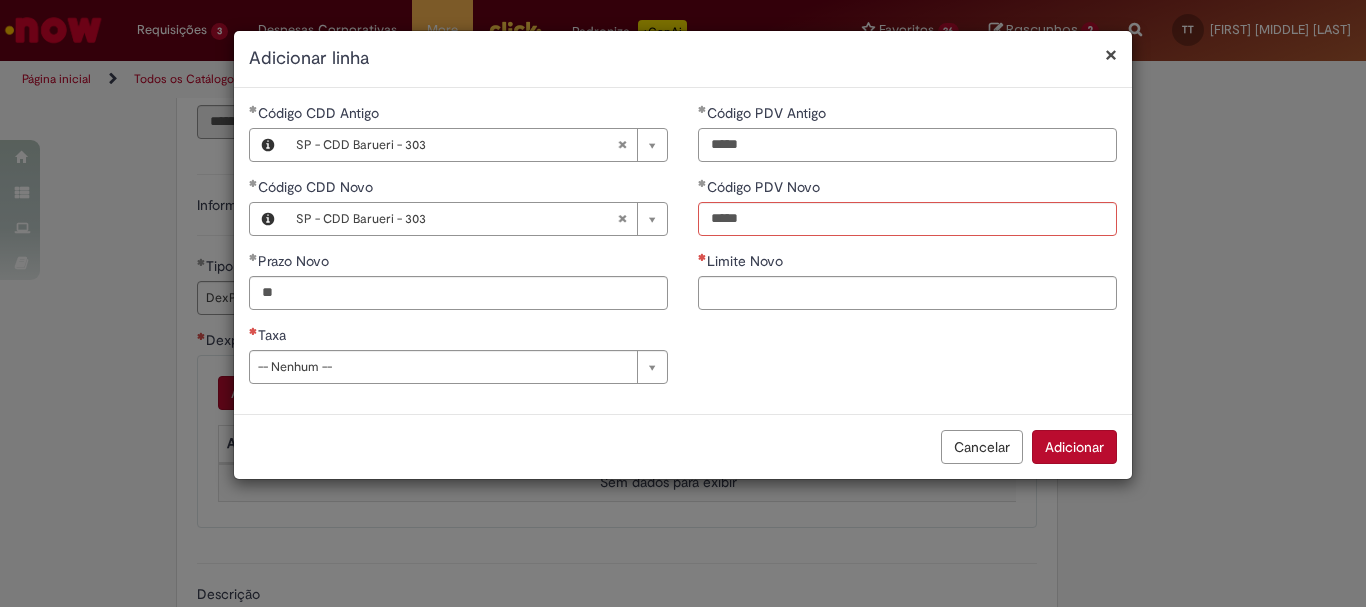 type on "*****" 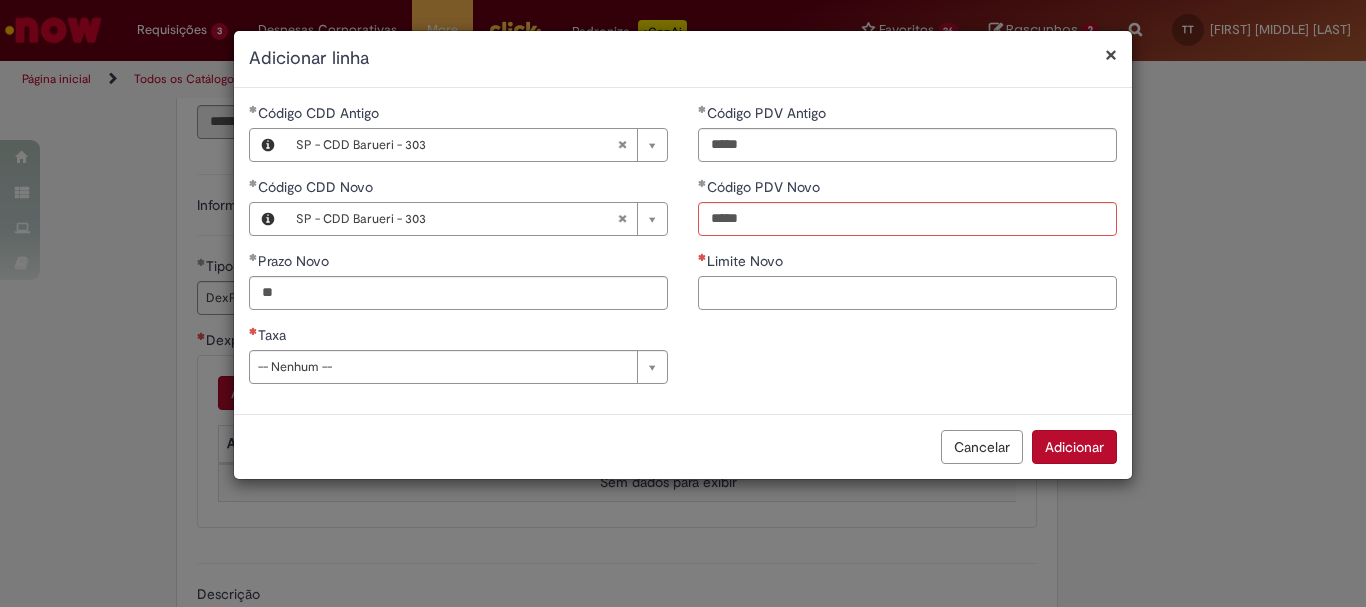 click on "Limite Novo" at bounding box center [907, 293] 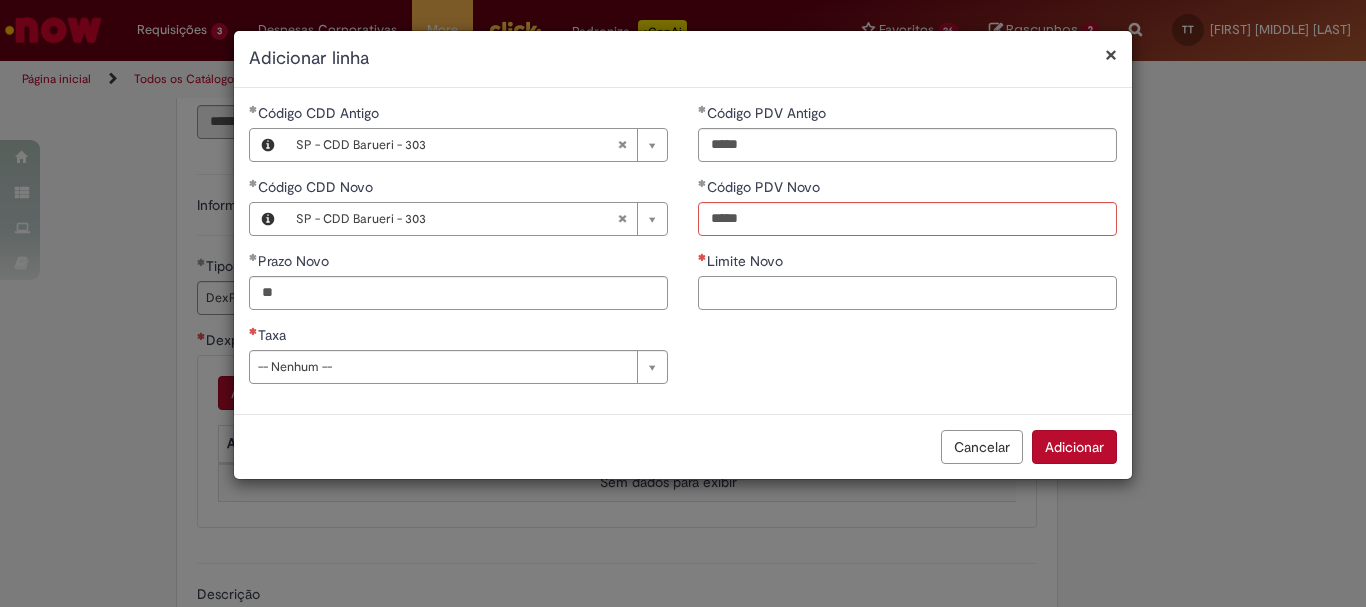 paste on "*********" 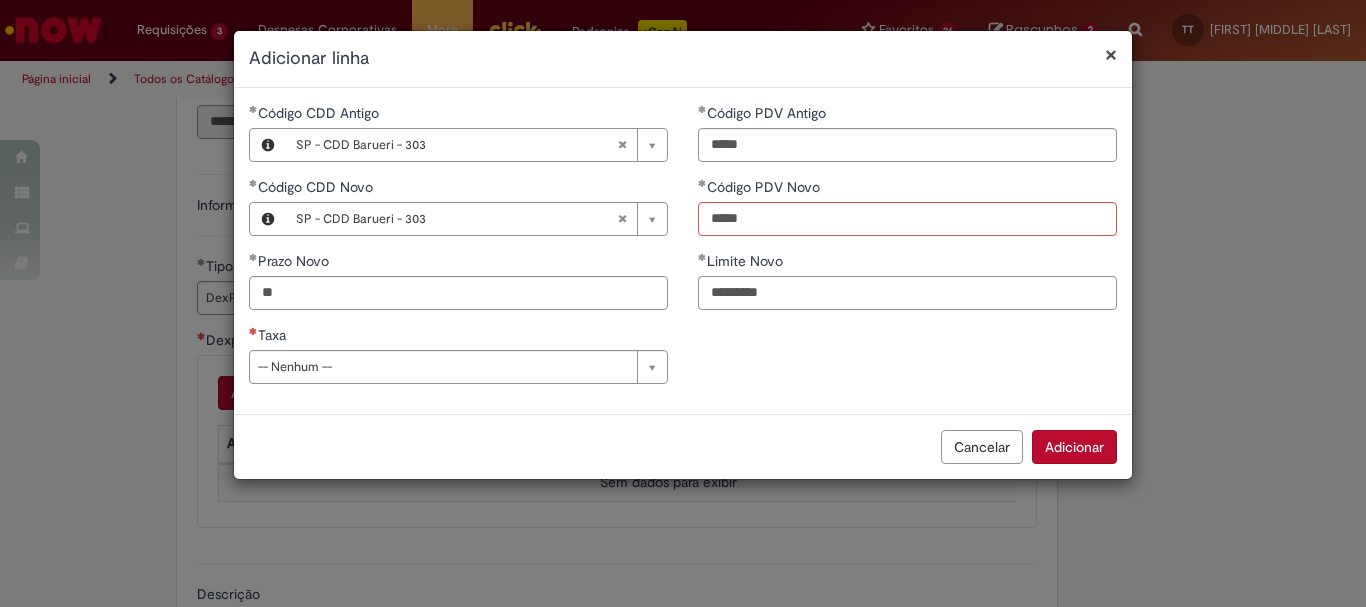 click on "*********" at bounding box center [907, 293] 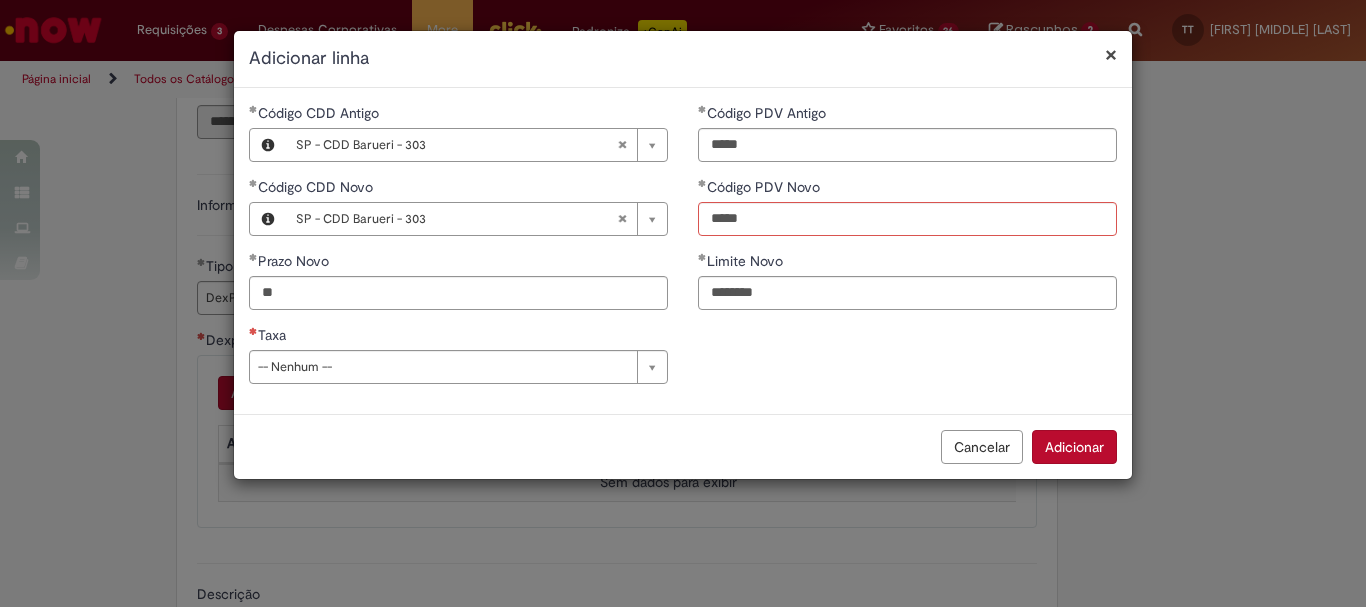type on "*********" 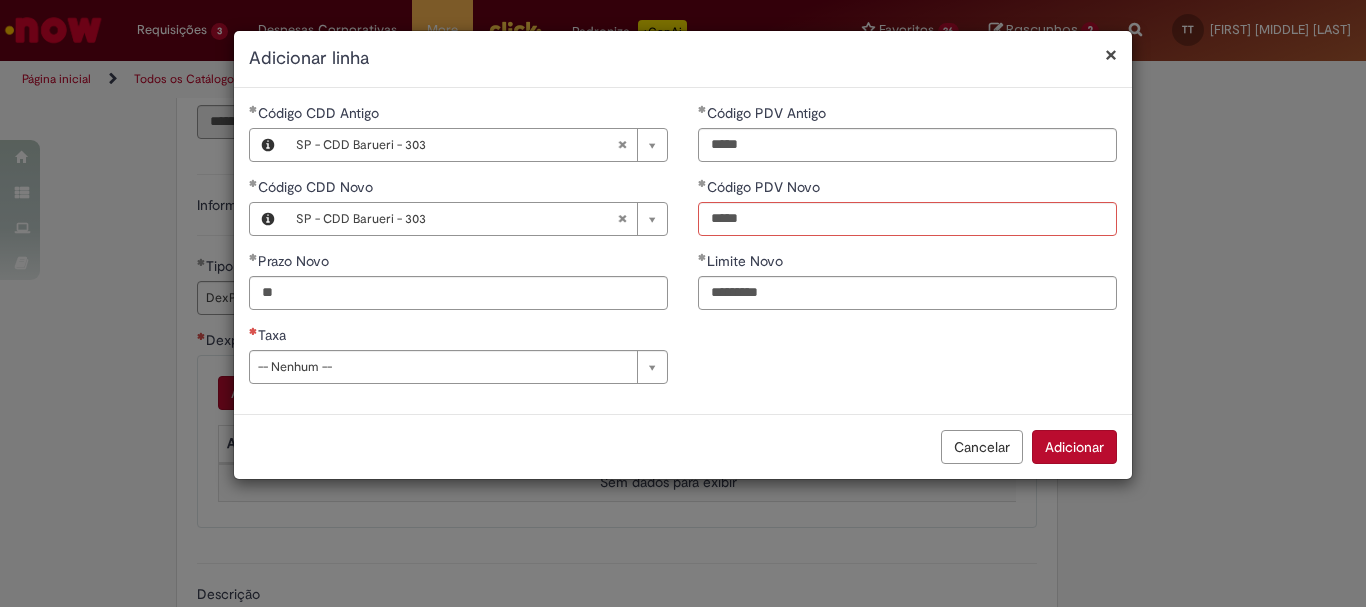 click on "Código CDD Antigo     SP - CDD Barueri - 303     [REDACTED] [REDACTED] Código CDD Novo     SP - CDD Barueri - 303     [REDACTED] [REDACTED] Prazo Novo ** Taxa     -- Nenhum --     ****             Taxa                     **** [REDACTED] [REDACTED] Código PDV Antigo ***** Código PDV Novo ***** Limite Novo ********* Outra taxa Atenção: É necessária a validação do GRF para reduzir 1 ponto percentual da taxa sugerida da matriz. Para valores maiores de redução de taxa, é necessária a validação da AC. Informações sobre taxa sugerida pelo algoritmo possível verificar em nosso Power Bi de Analise de Crédito." at bounding box center (683, 251) 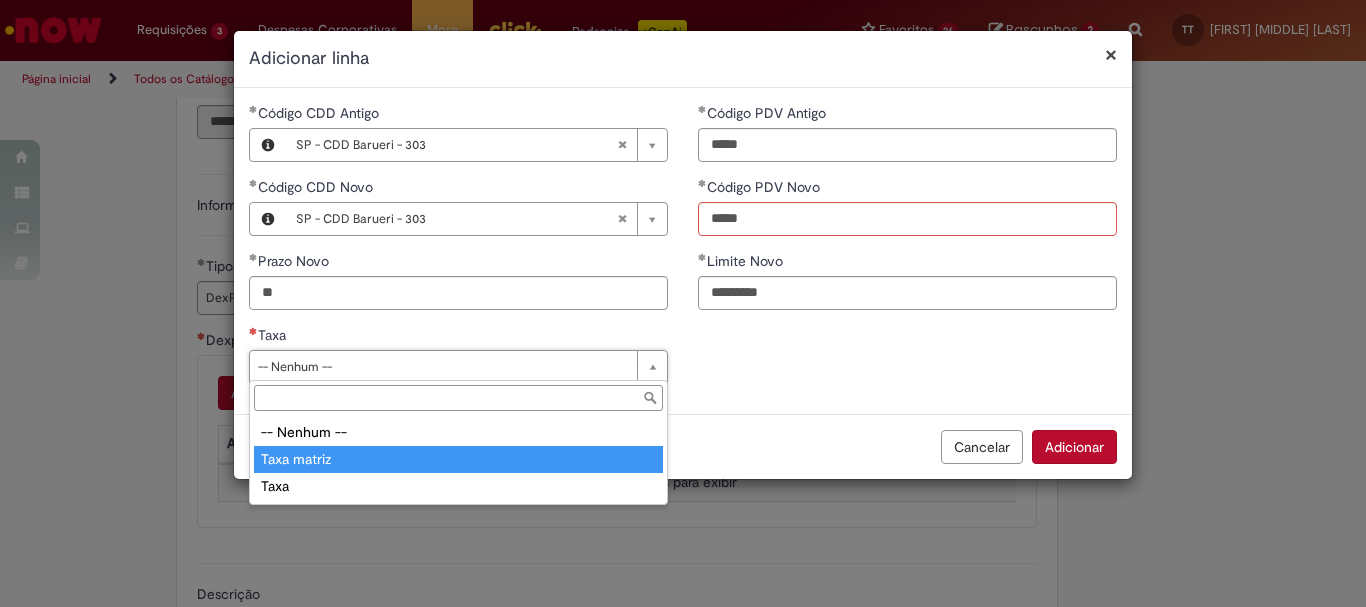 type on "**********" 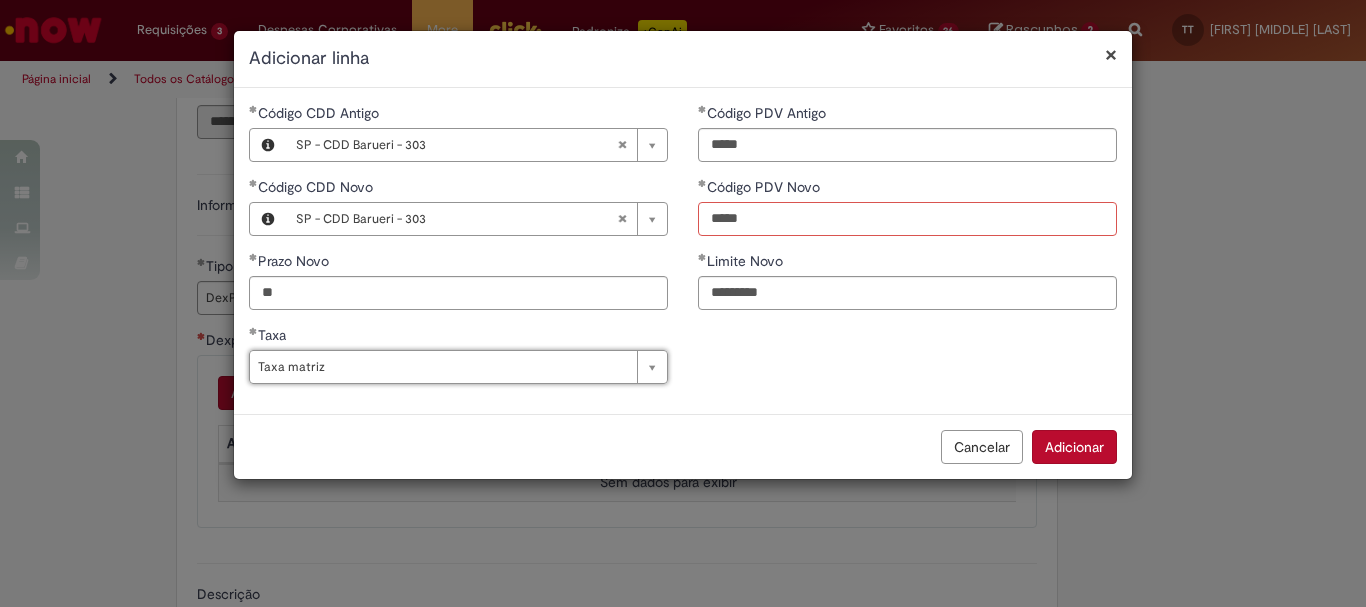 click on "*****" at bounding box center (907, 219) 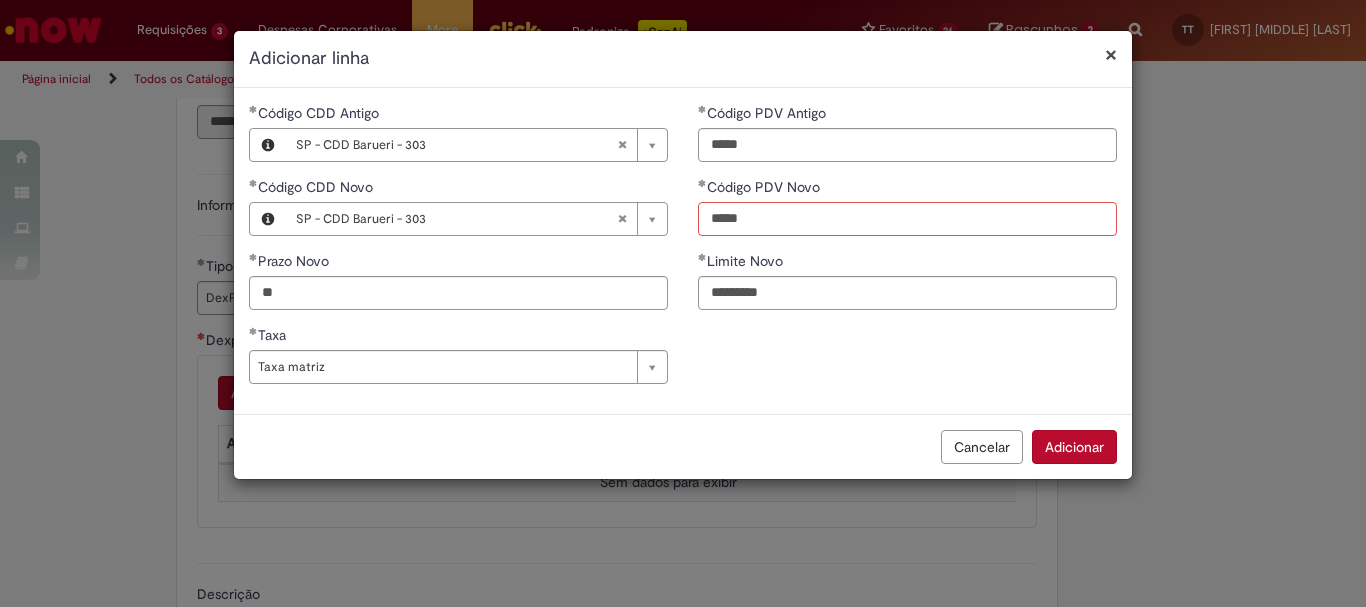 click on "*****" at bounding box center [907, 219] 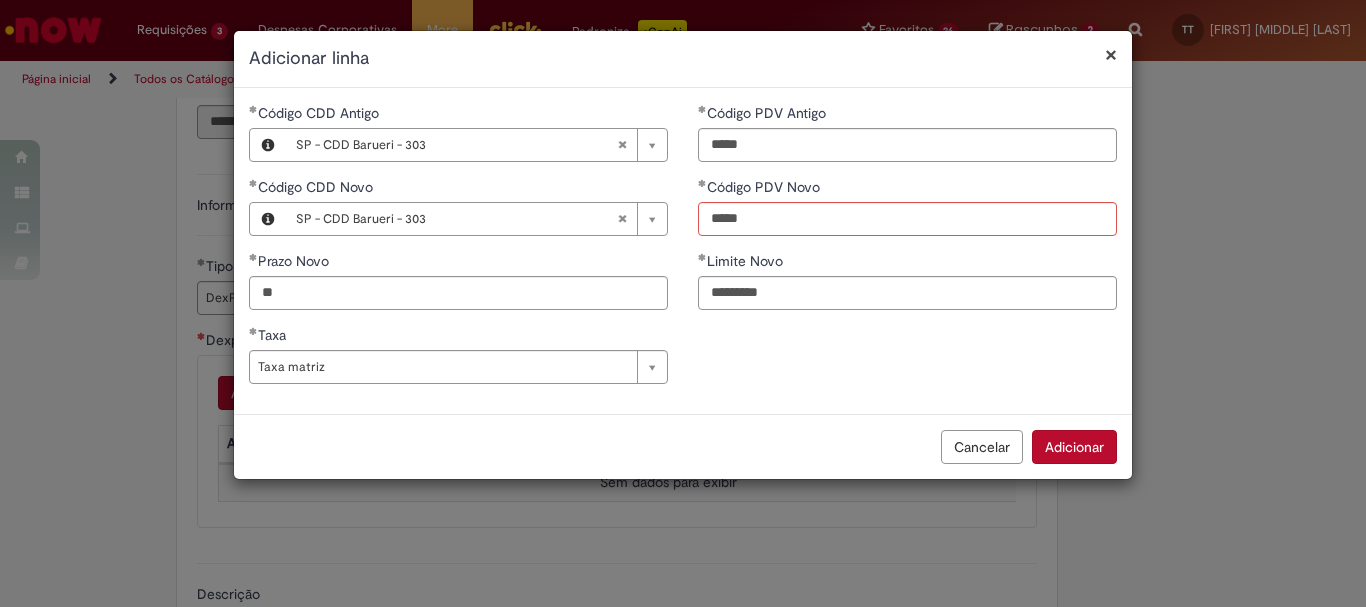 click on "Código CDD Antigo     SP - CDD Barueri - 303     [REDACTED] [REDACTED] Código CDD Novo     SP - CDD Barueri - 303     [REDACTED] [REDACTED] Prazo Novo ** Taxa     Taxa matriz     **** **** [REDACTED] [REDACTED] Código PDV Antigo ***** Código PDV Novo ***** Limite Novo ********* Outra taxa Atenção: É necessária a validação do GRF para reduzir 1 ponto percentual da taxa sugerida da matriz. Para valores maiores de redução de taxa, é necessária a validação da AC. Informações sobre taxa sugerida pelo algoritmo possível verificar em nosso Power Bi de Analise de Crédito." at bounding box center [683, 251] 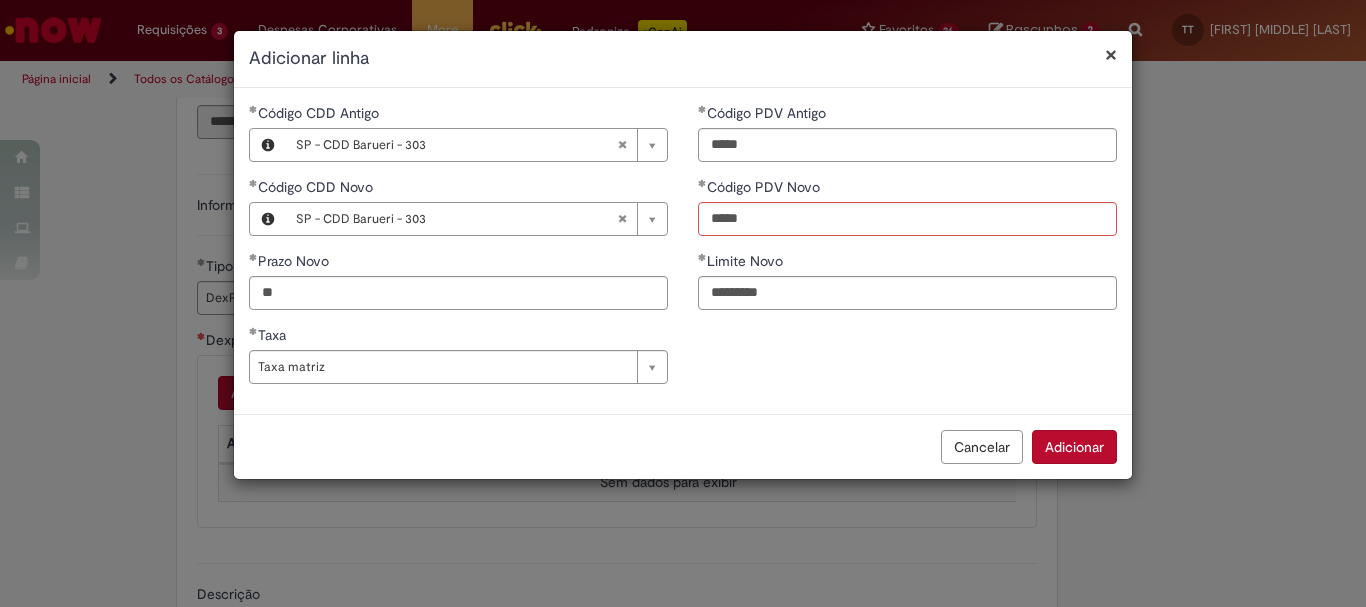 click on "Adicionar" at bounding box center (1074, 447) 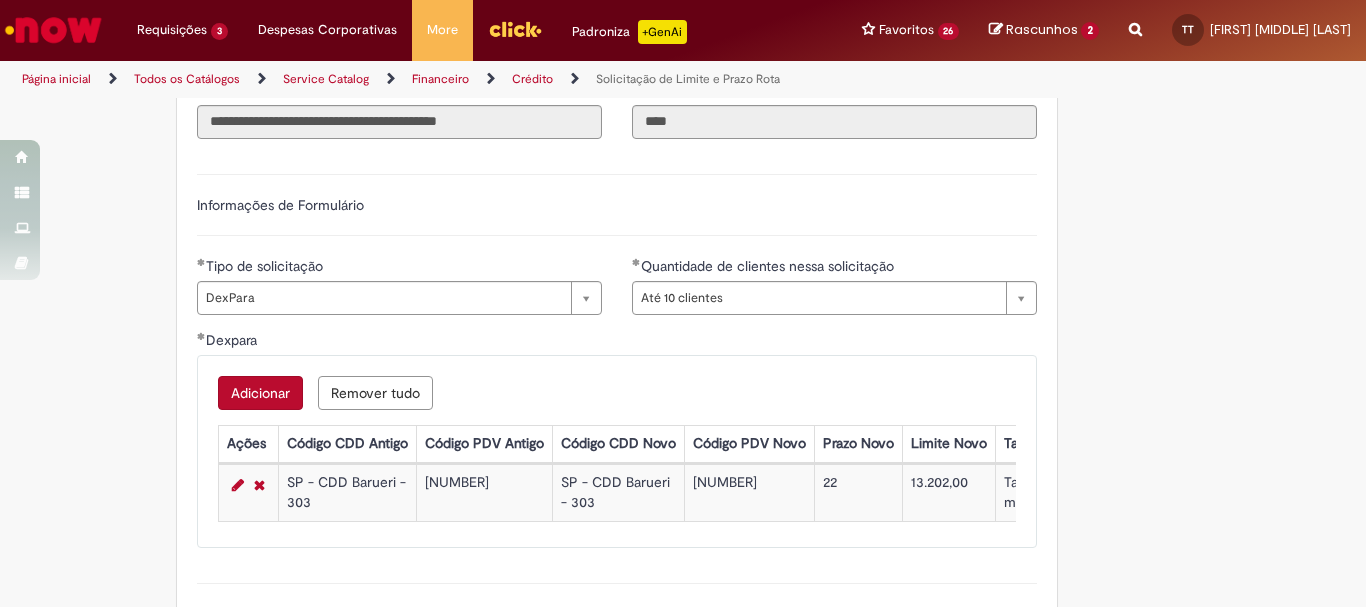scroll, scrollTop: 800, scrollLeft: 0, axis: vertical 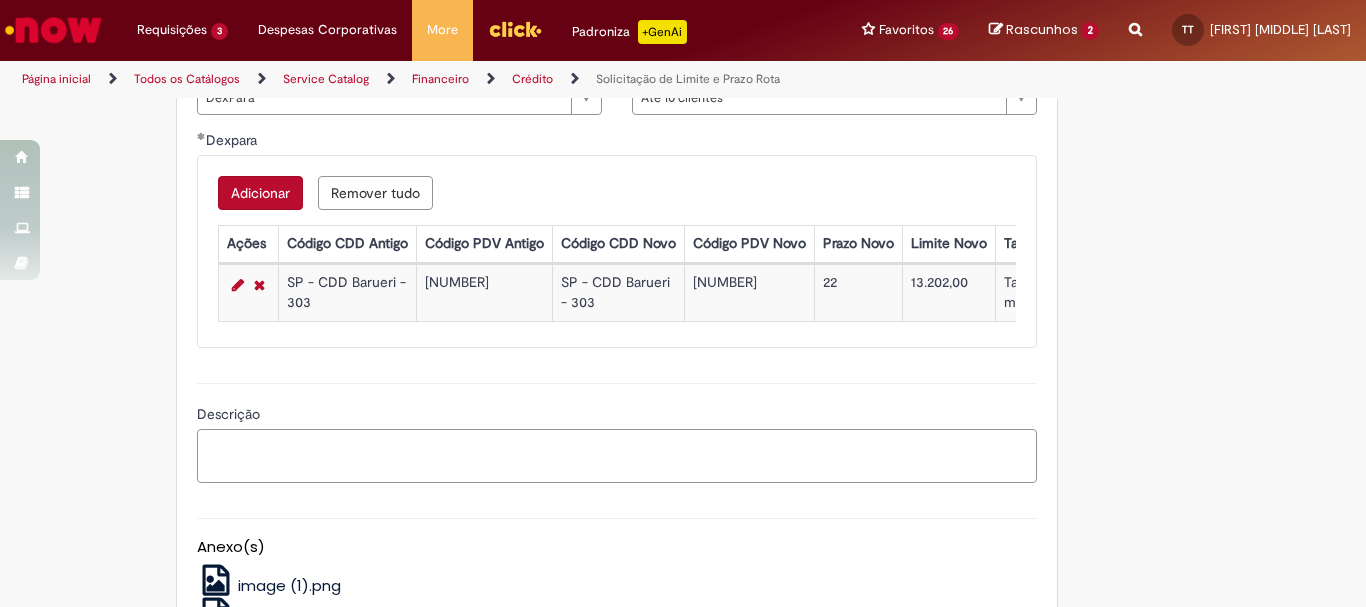 click on "Descrição" at bounding box center (617, 456) 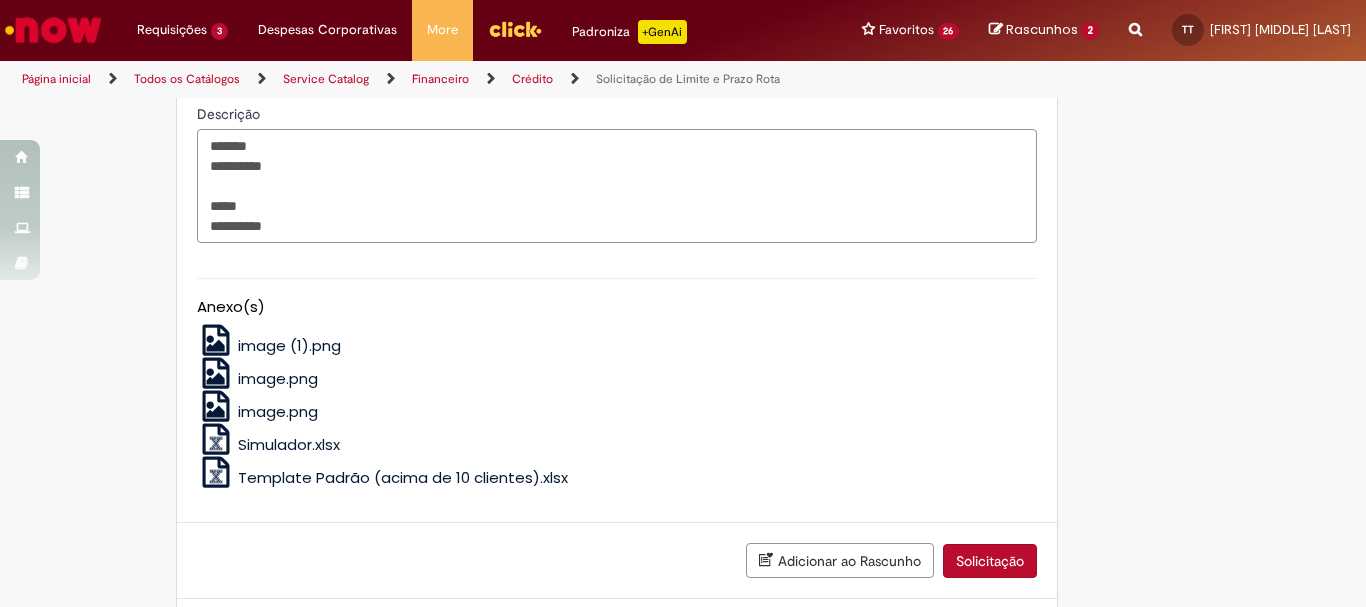 scroll, scrollTop: 1217, scrollLeft: 0, axis: vertical 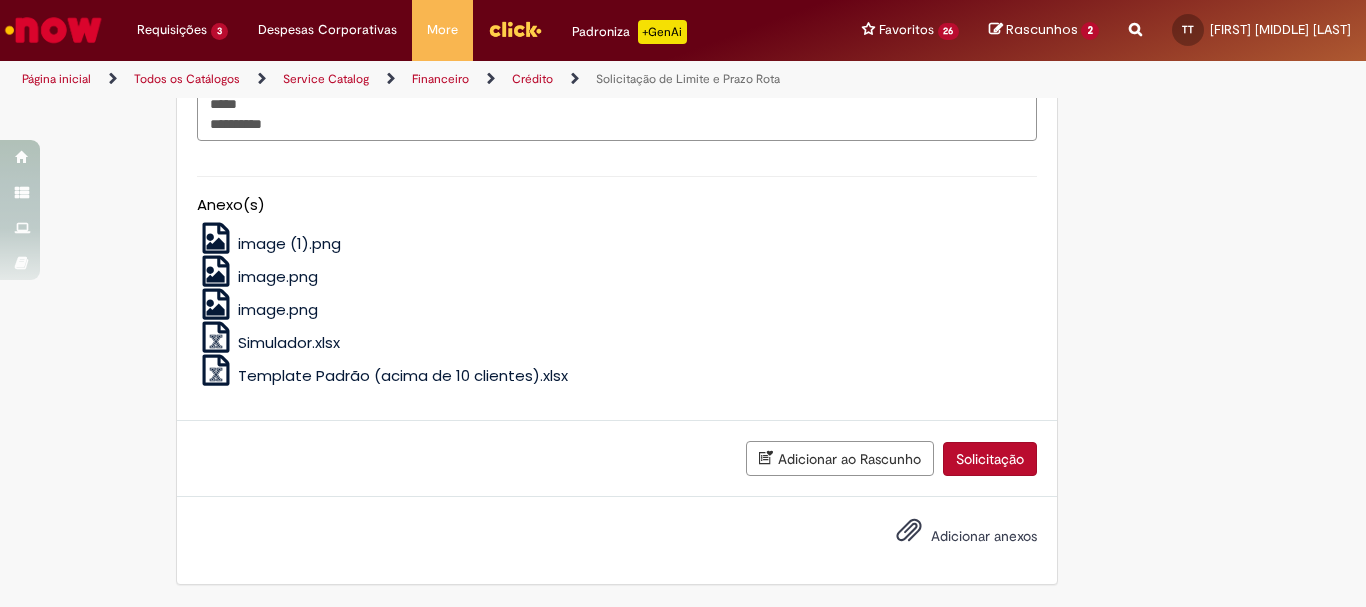 type on "[REDACTED]
[REDACTED]
[REDACTED]
[REDACTED]" 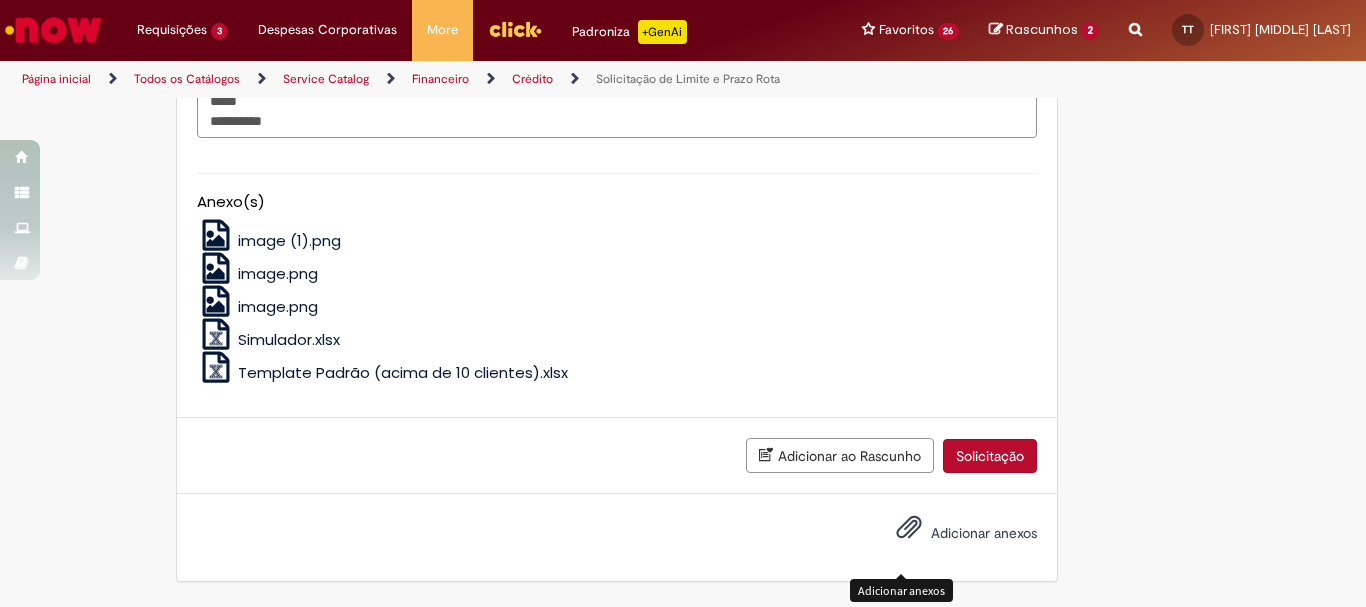 click at bounding box center [909, 528] 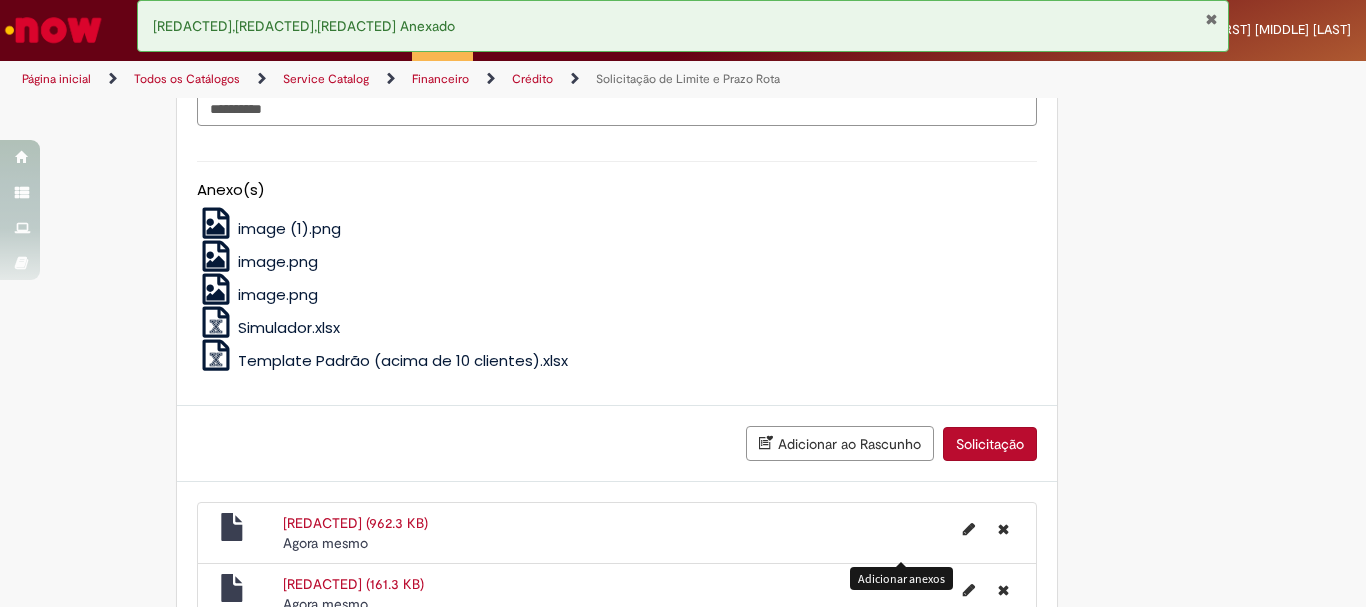 scroll, scrollTop: 1411, scrollLeft: 0, axis: vertical 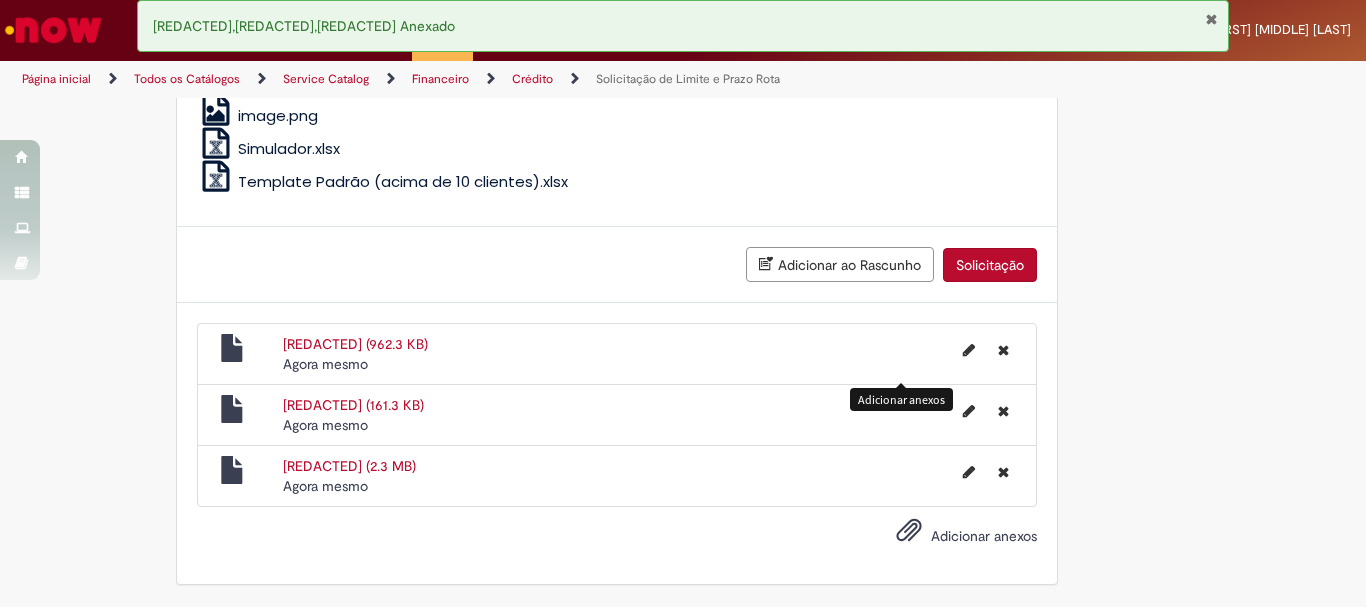 click on "Solicitação" at bounding box center [990, 265] 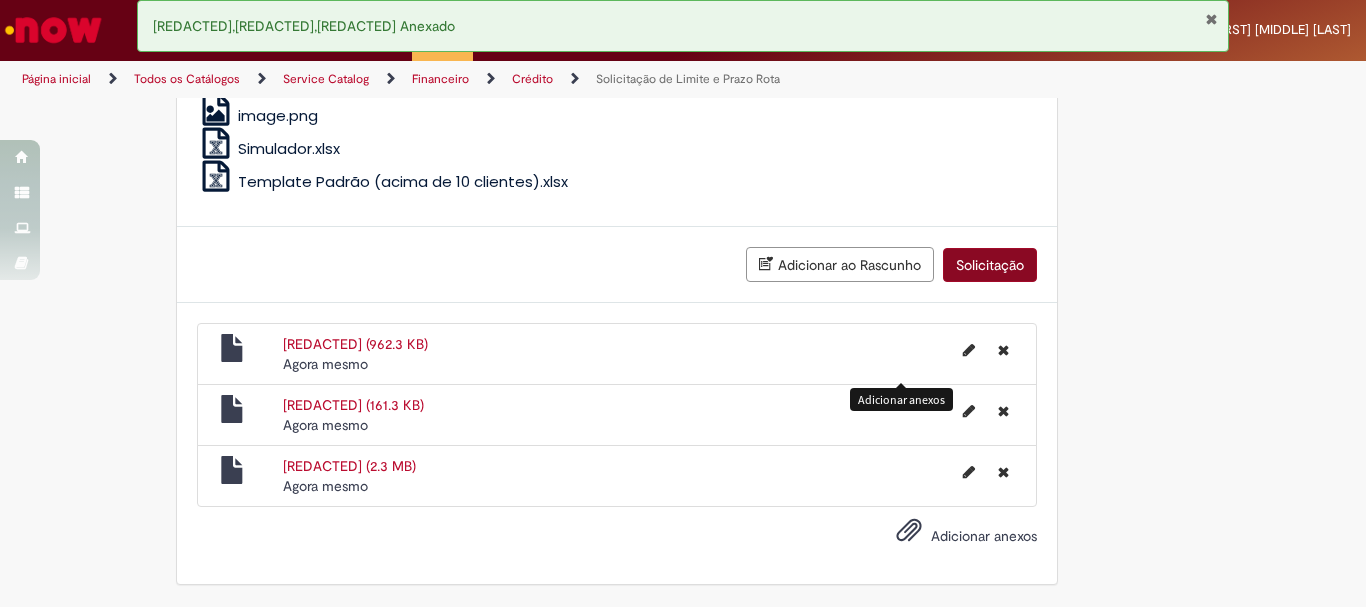 scroll, scrollTop: 1365, scrollLeft: 0, axis: vertical 